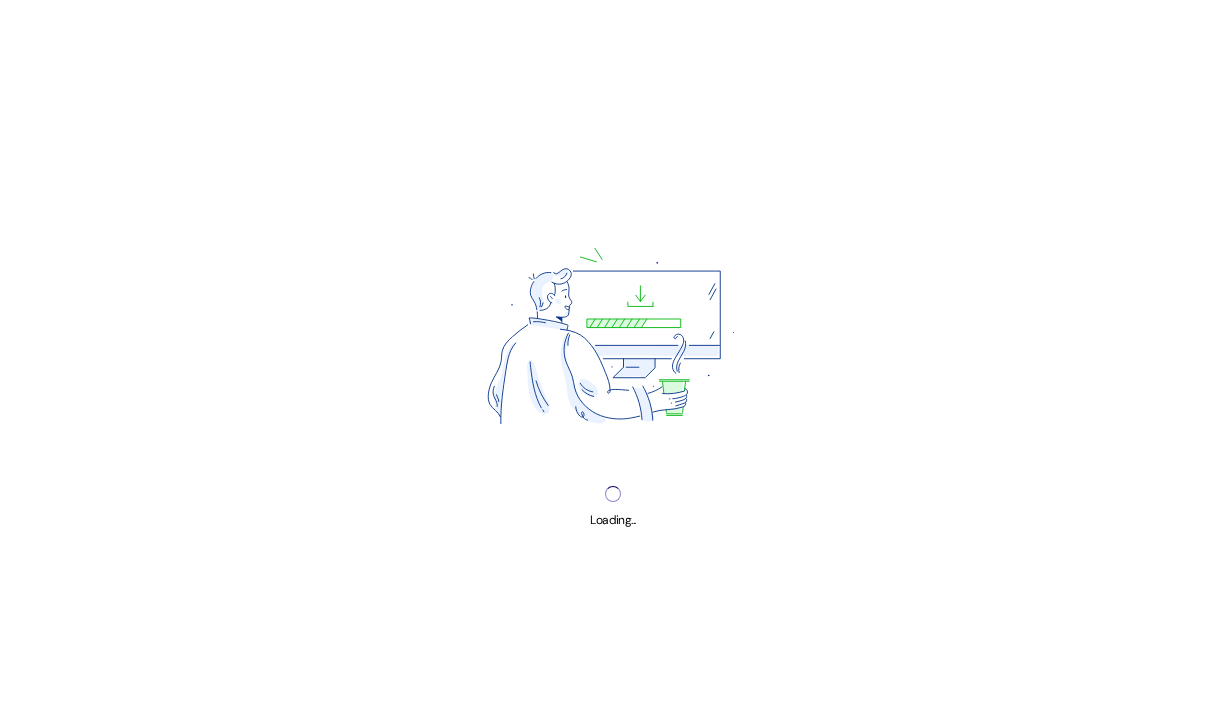 scroll, scrollTop: 0, scrollLeft: 0, axis: both 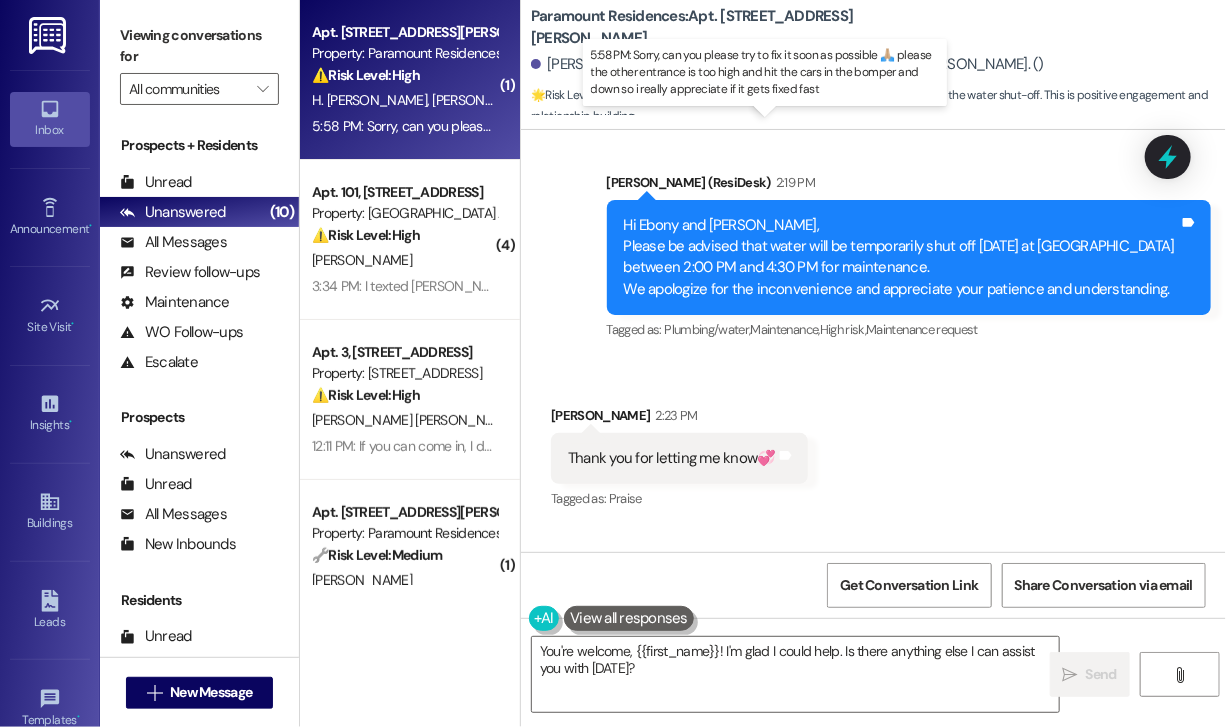 click on "5:58 PM: Sorry, can you please try to fix it soon as possible 🙏🏼 please the other entrance is too high and hit the cars in the bomper and down so i really appreciate if it gets fixed fast 5:58 PM: Sorry, can you please try to fix it soon as possible 🙏🏼 please the other entrance is too high and hit the cars in the bomper and down so i really appreciate if it gets fixed fast" at bounding box center [834, 126] 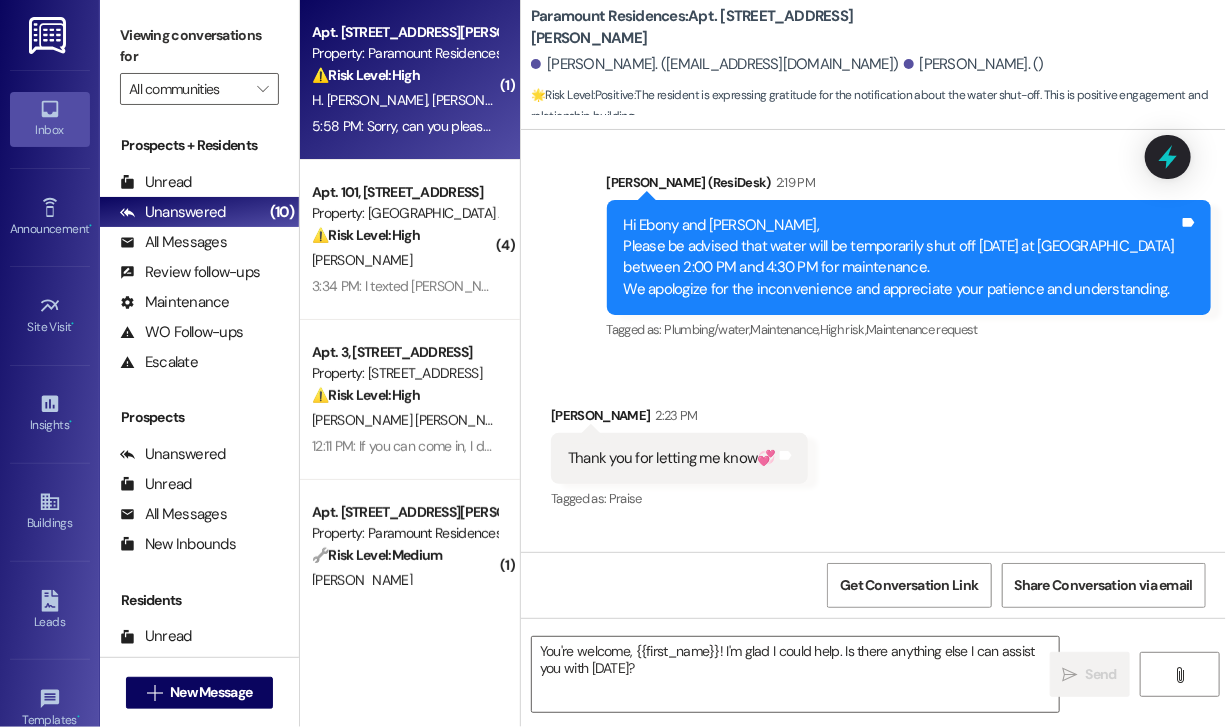 type on "Fetching suggested responses. Please feel free to read through the conversation in the meantime." 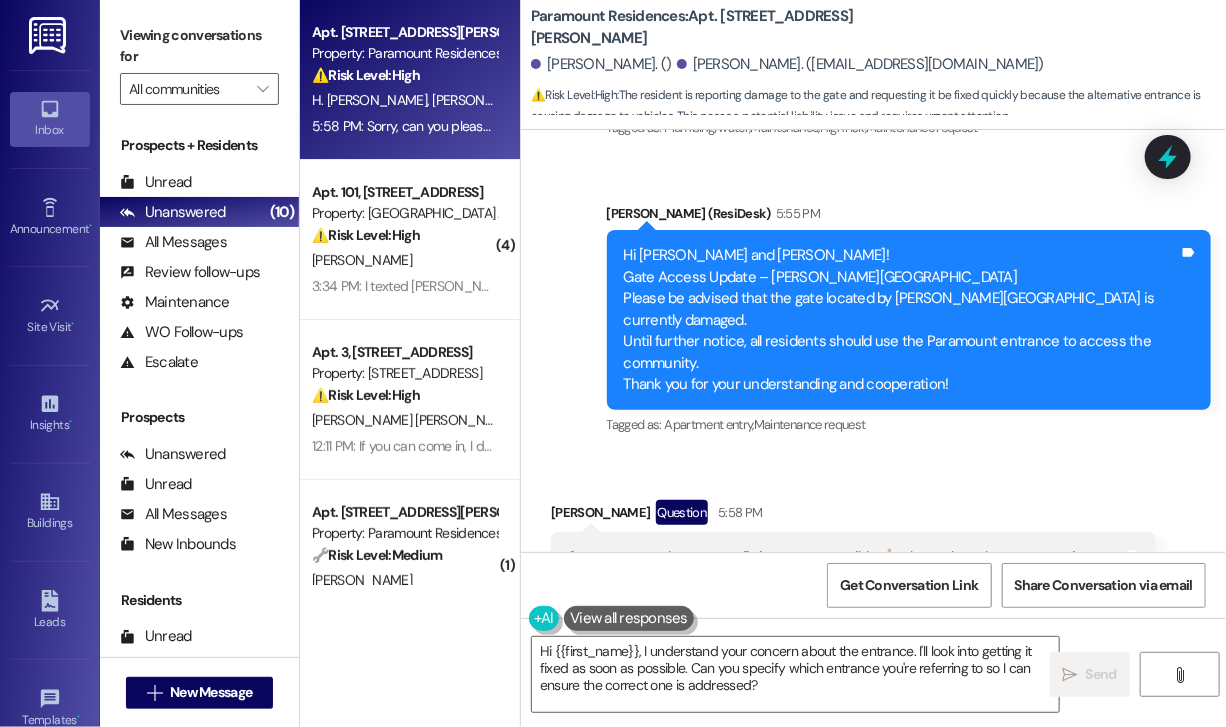 scroll, scrollTop: 27276, scrollLeft: 0, axis: vertical 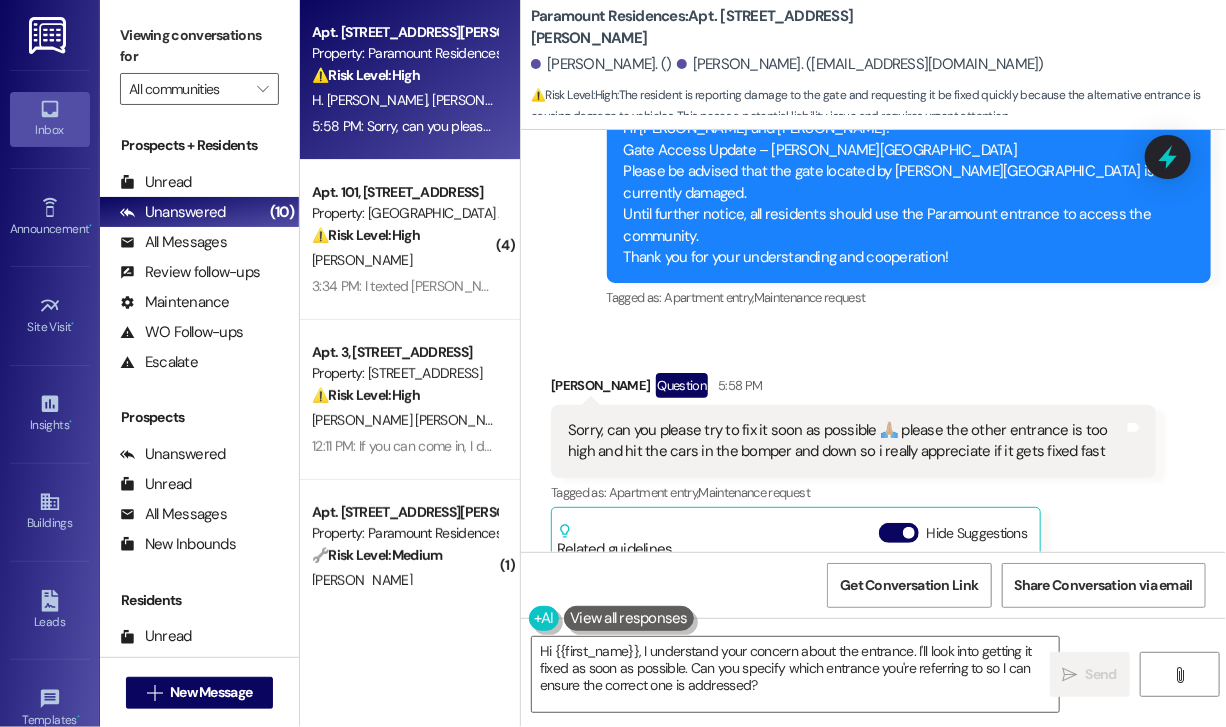 click on "Received via SMS [PERSON_NAME] Question 5:58 PM Sorry, can you please try to fix it soon as possible 🙏🏼 please the other entrance is too high and hit the cars in the bomper and down so i really appreciate if it gets fixed fast Tags and notes Tagged as:   Apartment entry ,  Click to highlight conversations about Apartment entry Maintenance request Click to highlight conversations about Maintenance request  Related guidelines Hide Suggestions Beachfront - Paramount Residences: Provides guidelines for proper trash disposal, balcony usage, and laundry room rules to maintain a safe and clean community environment for all residents. Created  [DATE] Property level guideline  ( 67 % match) FAQs generated by ResiDesk AI What are the hours of operation for the laundry room? The laundry room hours of operation are 8:00am to 8:00pm. Where should I dispose of my trash bags? Trash bags should be disposed of in the designated trash area. Do not leave trash bags outside your door. Original Guideline  (" at bounding box center (853, 615) 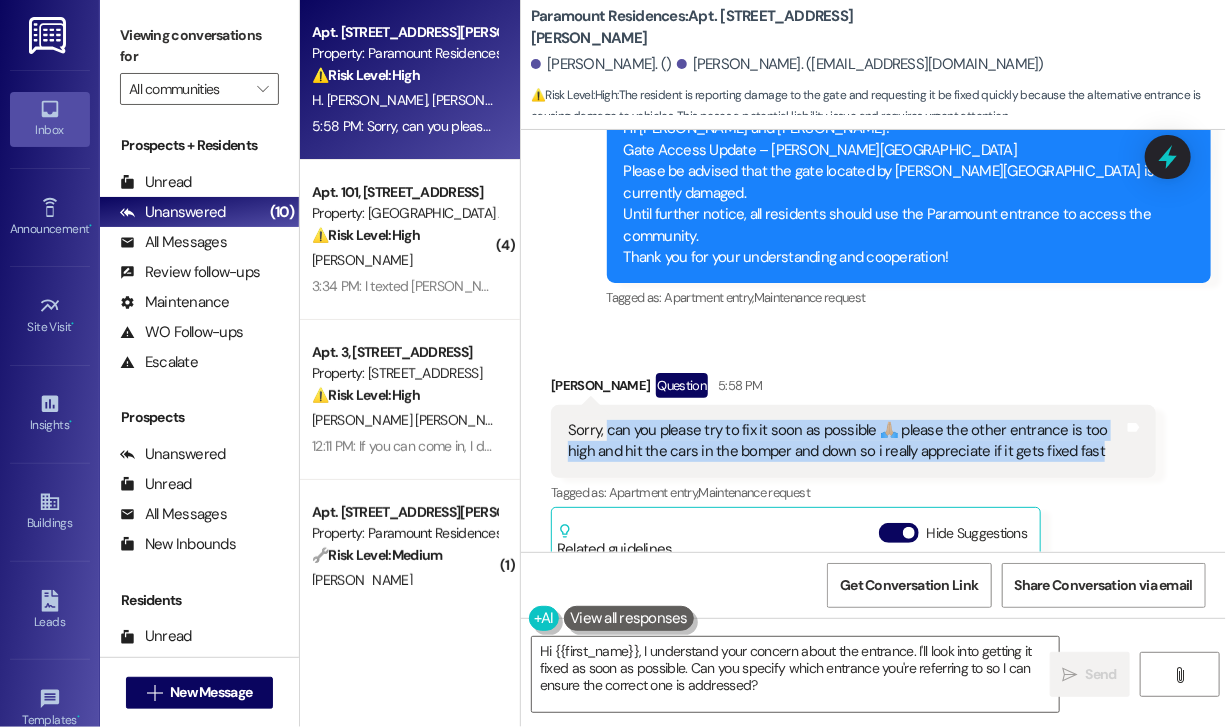 drag, startPoint x: 1093, startPoint y: 330, endPoint x: 604, endPoint y: 311, distance: 489.369 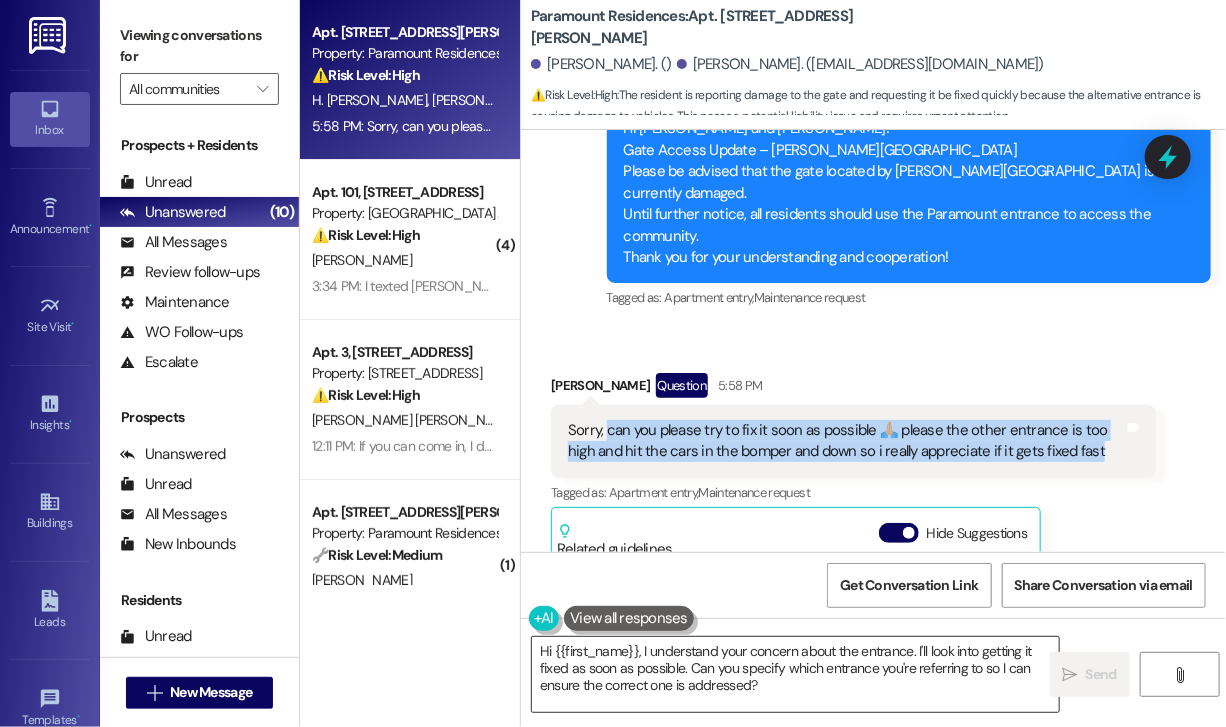 click on "Hi {{first_name}}, I understand your concern about the entrance. I'll look into getting it fixed as soon as possible. Can you specify which entrance you're referring to so I can ensure the correct one is addressed?" at bounding box center (795, 674) 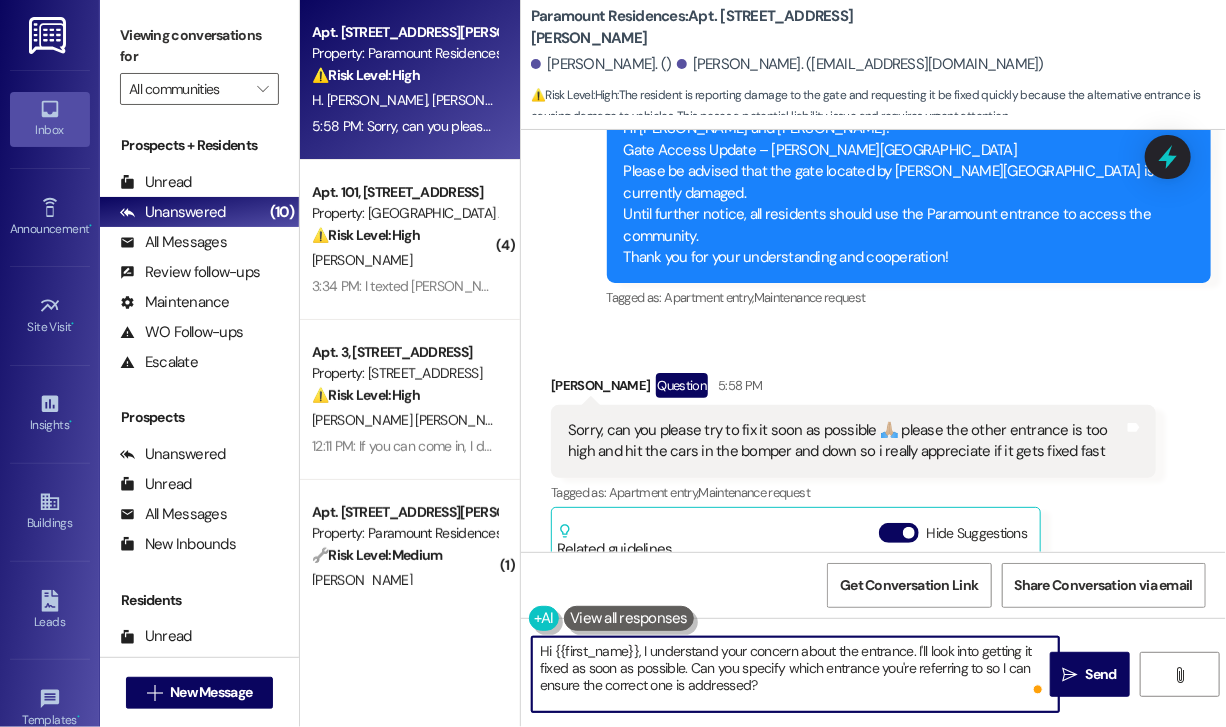 drag, startPoint x: 750, startPoint y: 682, endPoint x: 637, endPoint y: 647, distance: 118.29624 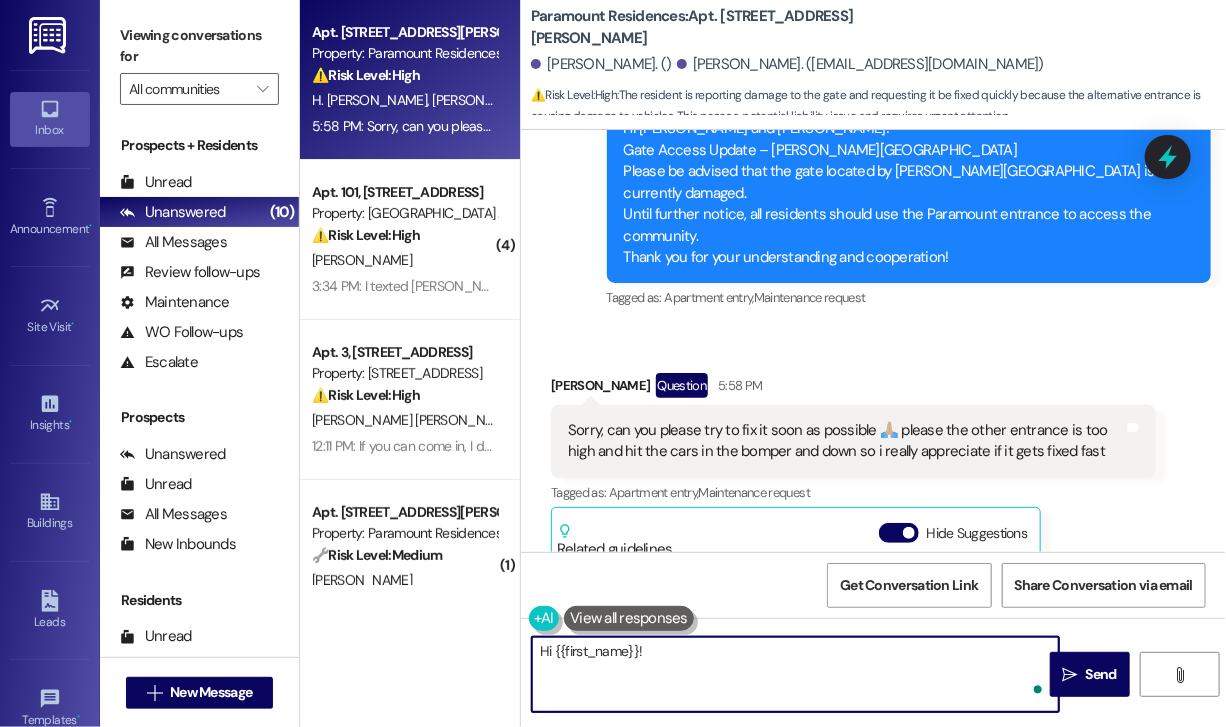 paste on "Thanks for reaching out—I understand how frustrating and urgent this is, especially with the other entrance causing issues for your car. I’ve passed this along, and we’ll do our best to get it fixed as soon as possible. I’ll keep you updated with any progress!" 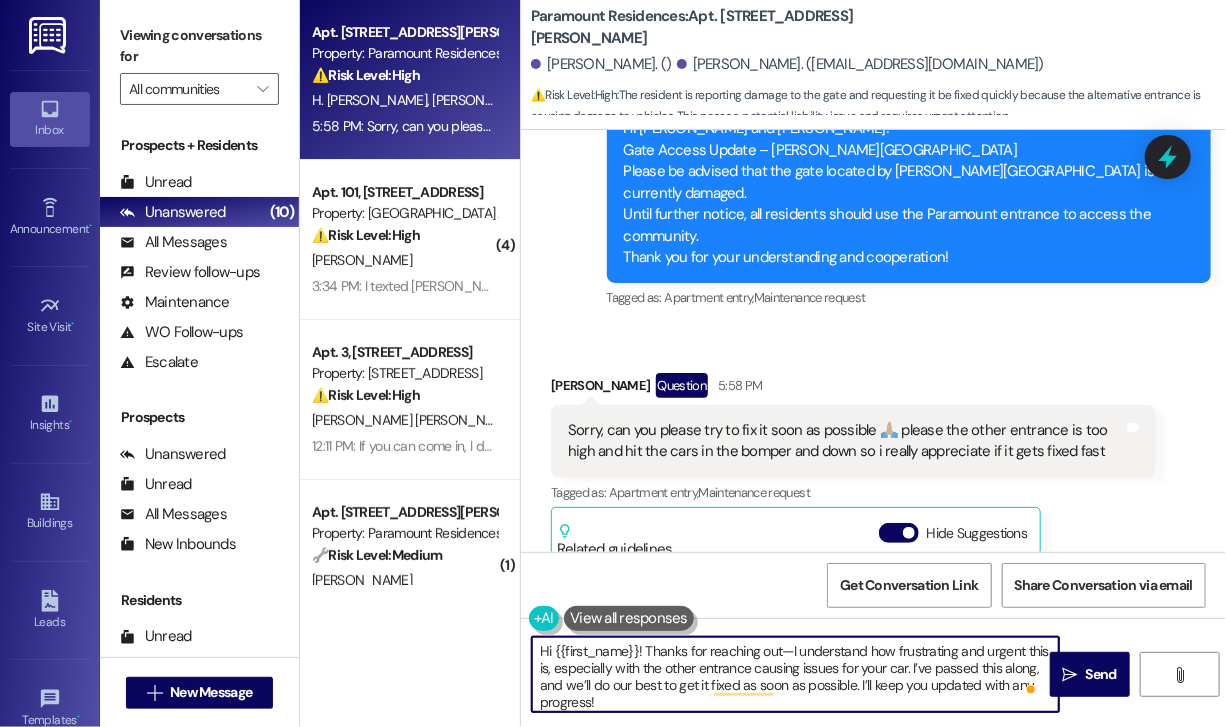 click on "Hi {{first_name}}! Thanks for reaching out—I understand how frustrating and urgent this is, especially with the other entrance causing issues for your car. I’ve passed this along, and we’ll do our best to get it fixed as soon as possible. I’ll keep you updated with any progress!" at bounding box center [795, 674] 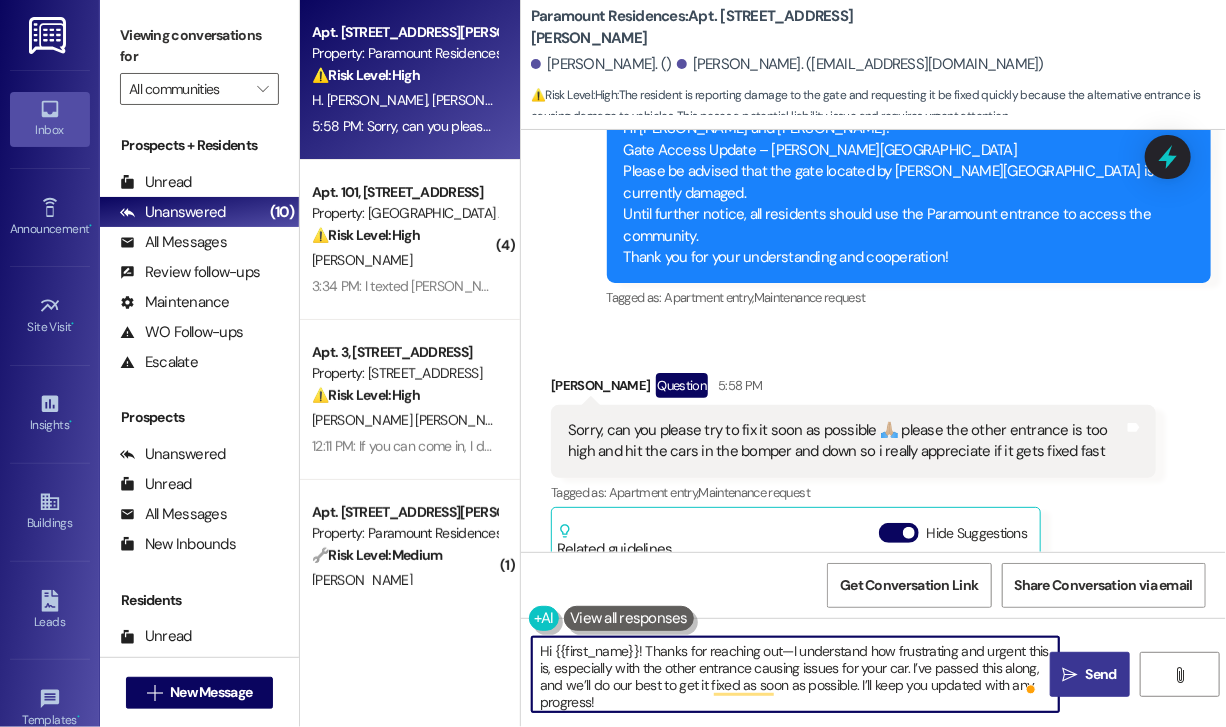 type on "Hi {{first_name}}! Thanks for reaching out—I understand how frustrating and urgent this is, especially with the other entrance causing issues for your car. I’ve passed this along, and we’ll do our best to get it fixed as soon as possible. I’ll keep you updated with any progress!" 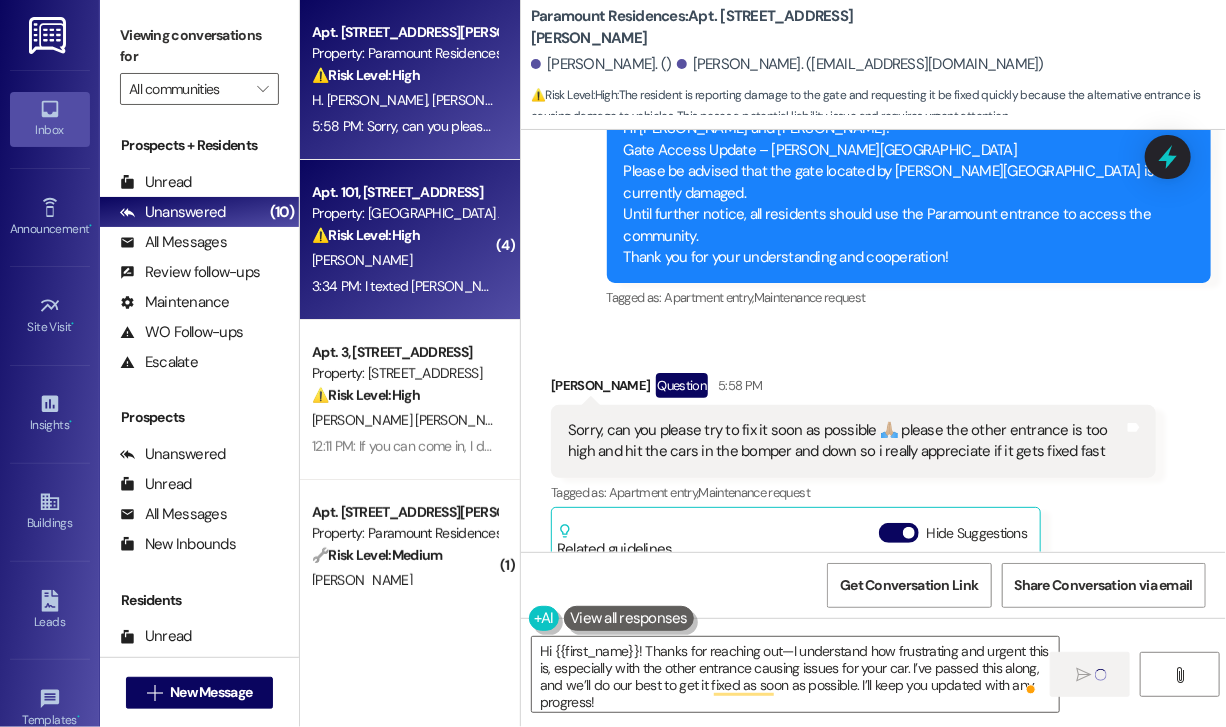 type 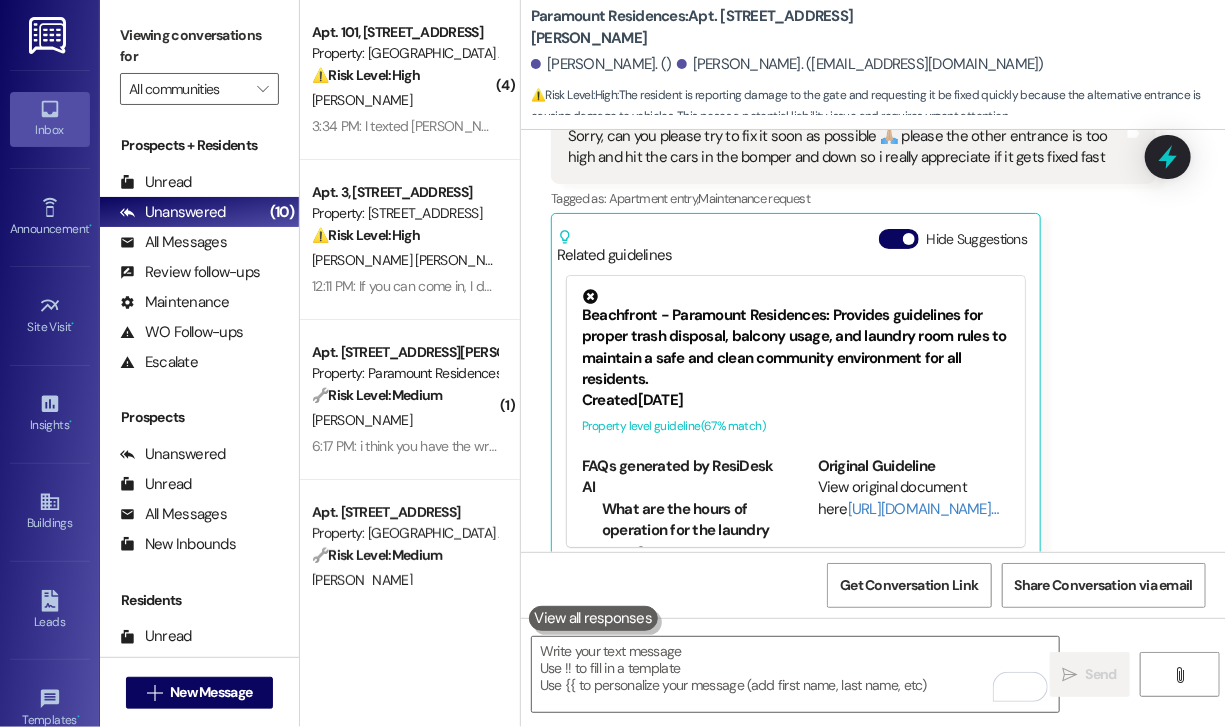 scroll, scrollTop: 27679, scrollLeft: 0, axis: vertical 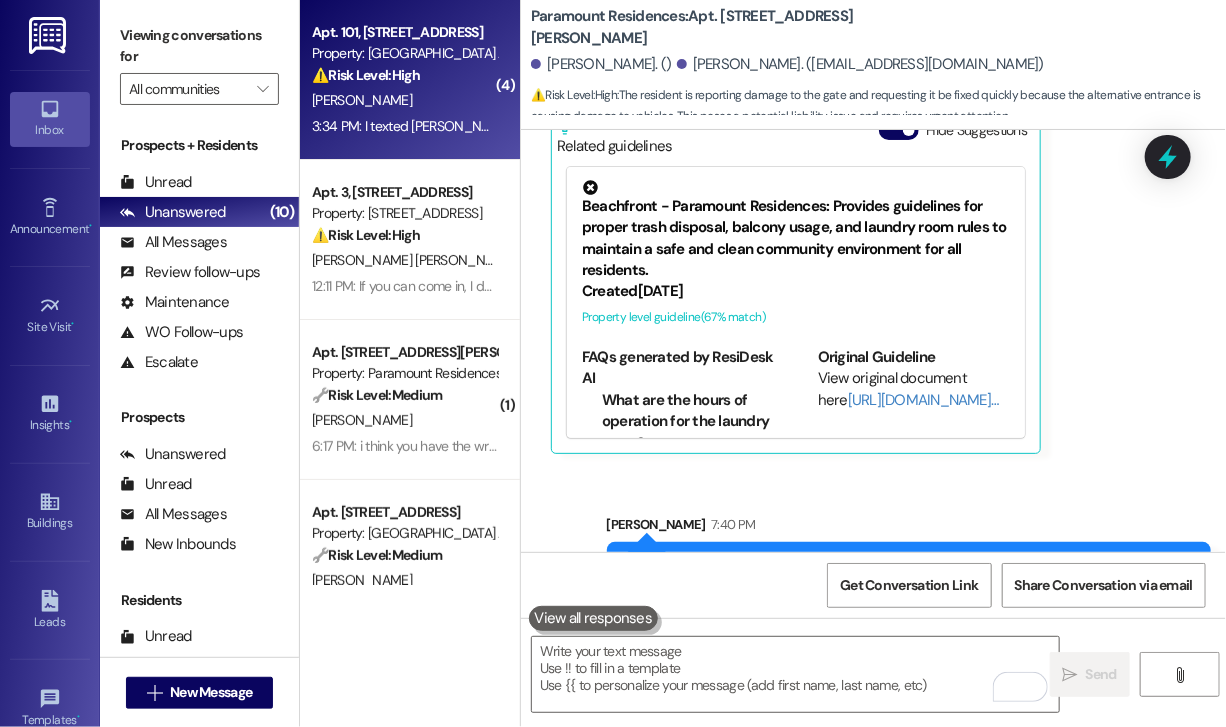 click on "3:34 PM: I texted [PERSON_NAME] about the satellite. I have a spectrum wifi,  they said they had to get cable from the roof( im not sure). I texted [PERSON_NAME] already, but I just want to make sure with you.  3:34 PM: I texted [PERSON_NAME] about the satellite. I have a spectrum wifi,  they said they had to get cable from the roof( im not sure). I texted [PERSON_NAME] already, but I just want to make sure with you." at bounding box center (911, 126) 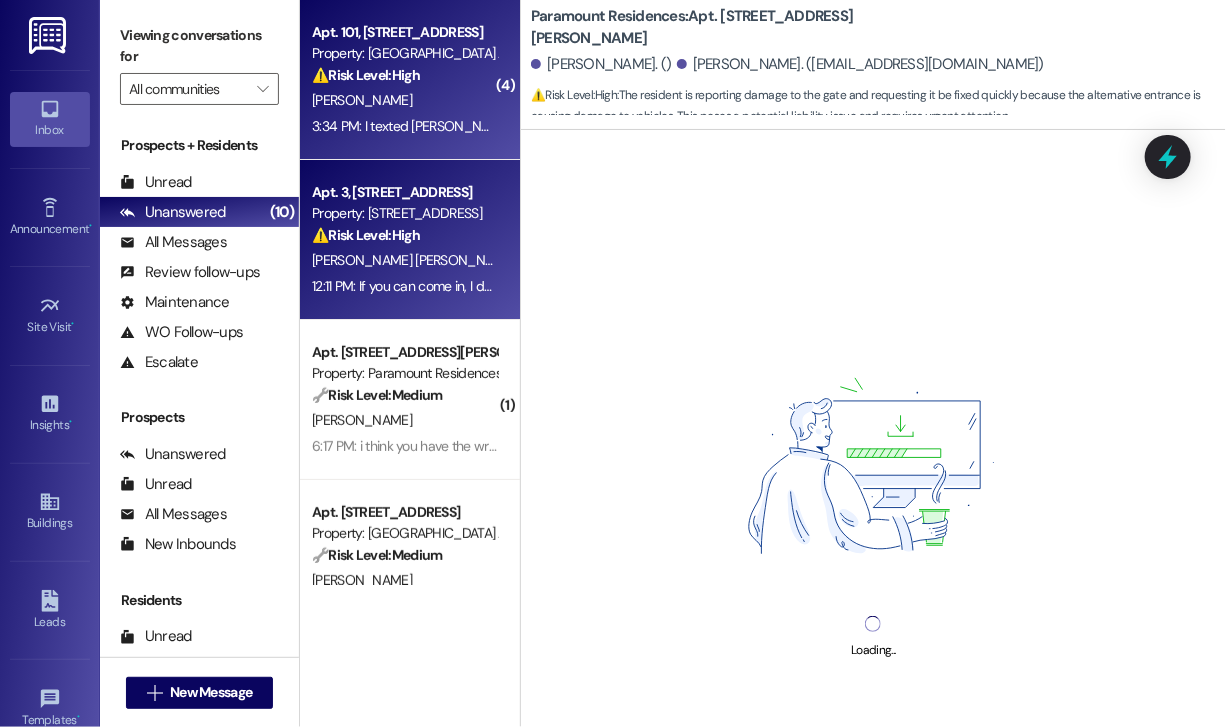click on "⚠️  Risk Level:  High" at bounding box center [366, 235] 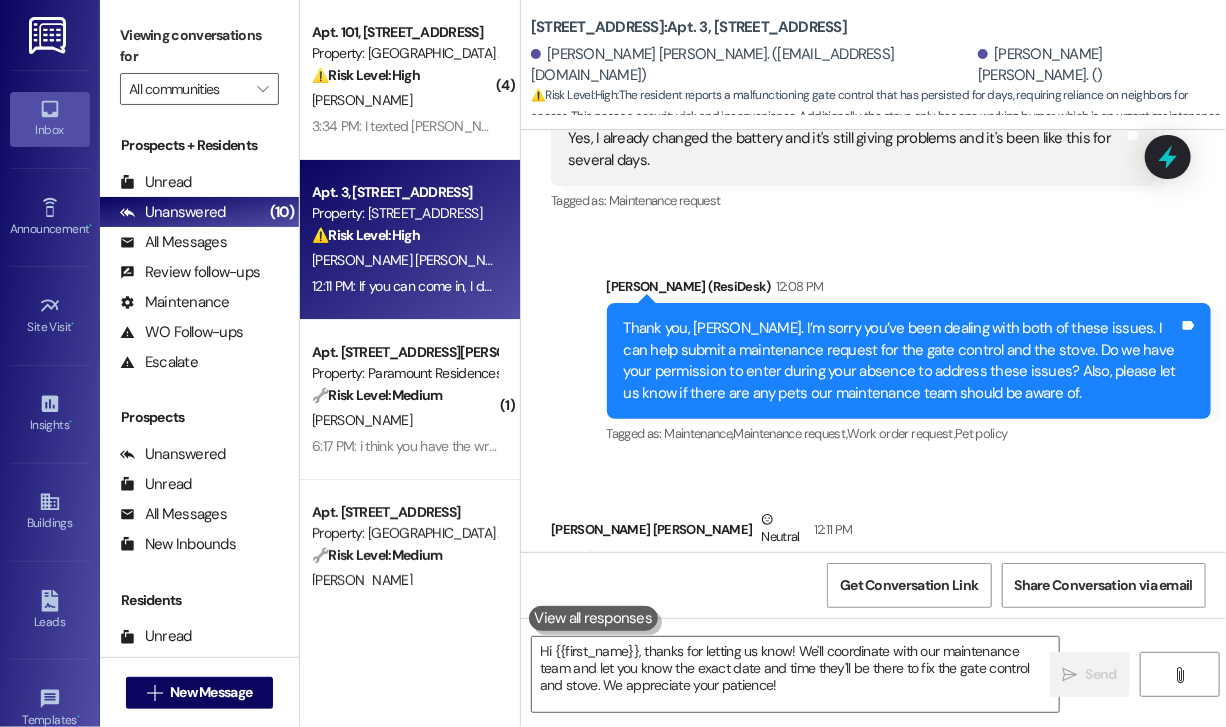 scroll, scrollTop: 5079, scrollLeft: 0, axis: vertical 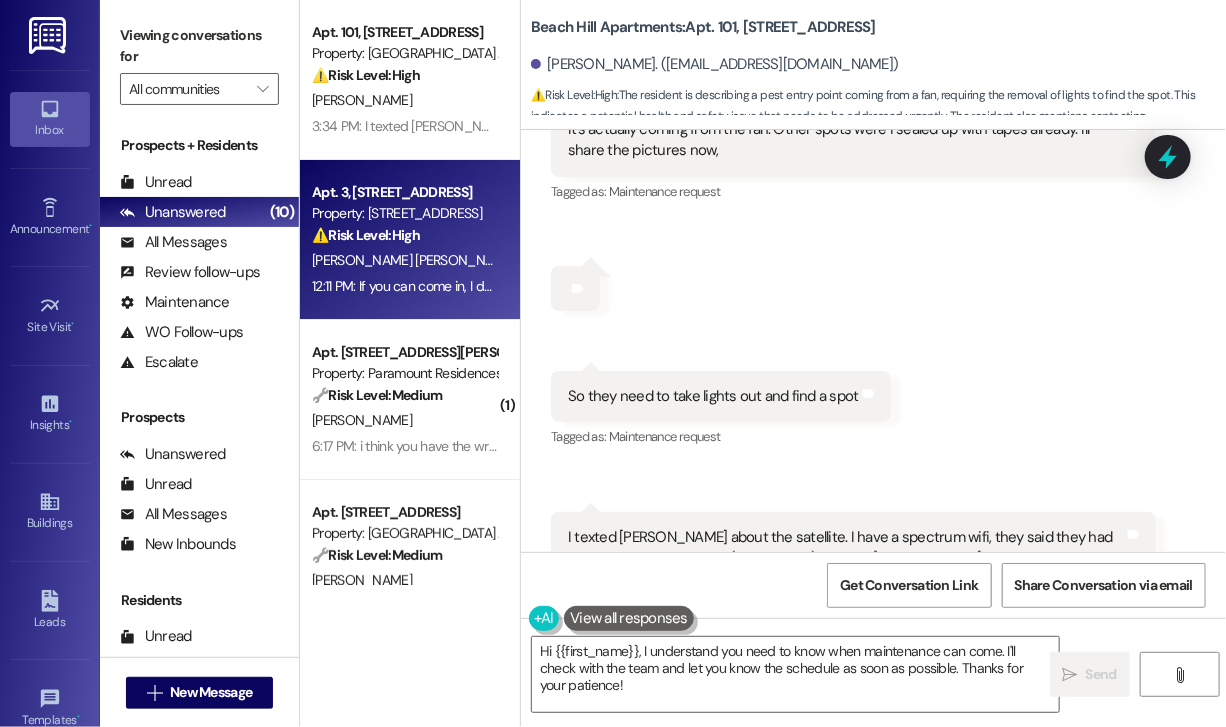 click on "Received via SMS [PERSON_NAME] 3:30 PM It's actually coming from the fan. Other spots were i sealed up with tapes already. I'll share the pictures now, Tags and notes Tagged as:   Maintenance request Click to highlight conversations about Maintenance request Received via SMS 3:30 PM [PERSON_NAME] 3:30 PM Tags and notes Received via SMS 3:31 PM [PERSON_NAME] Question 3:31 PM So they need to take lights out and find a spot Tags and notes Tagged as:   Maintenance request Click to highlight conversations about Maintenance request Received via SMS 3:34 PM [PERSON_NAME] Question   Neutral 3:34 PM I texted [PERSON_NAME] about the satellite. I have a spectrum wifi,  they said they had to get cable from the roof( im not sure). I texted [PERSON_NAME] already, but I just want to make sure with you.  Tags and notes Tagged as:   Internet services or cable ,  Click to highlight conversations about Internet services or cable Internet services Click to highlight conversations about Internet services  Related guidelines Show suggestions" at bounding box center [873, 370] 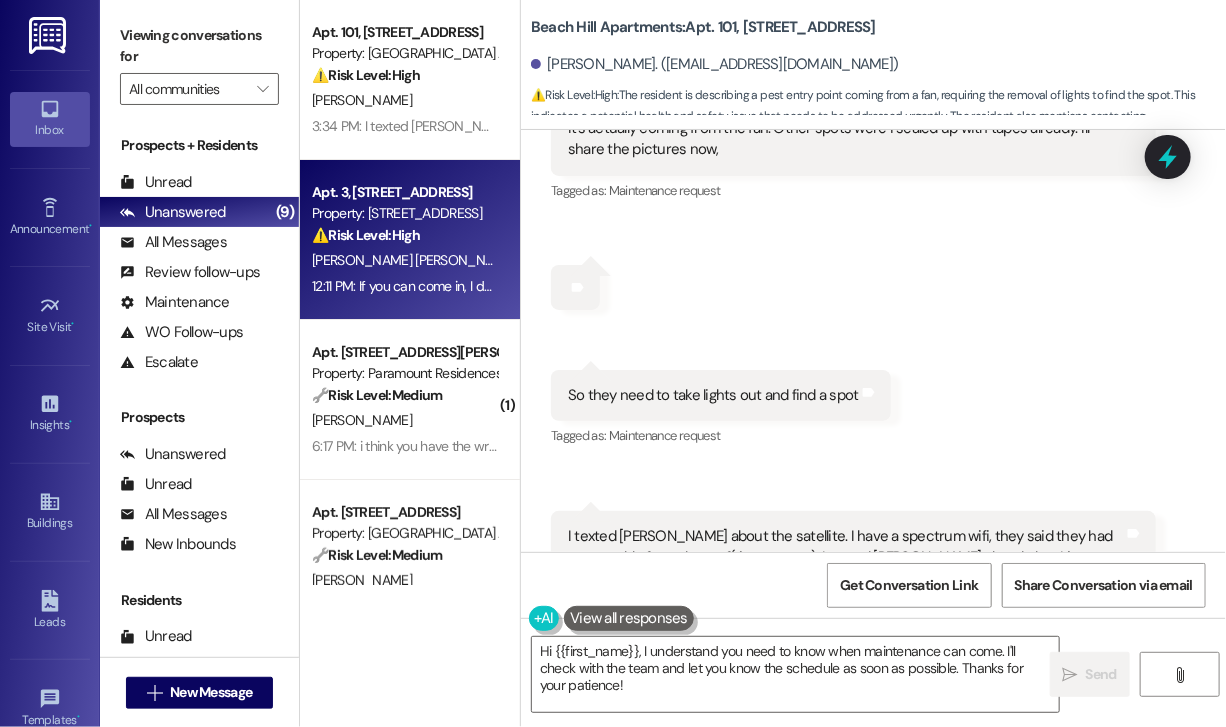 click on "Received via SMS [PERSON_NAME] 3:30 PM It's actually coming from the fan. Other spots were i sealed up with tapes already. I'll share the pictures now, Tags and notes Tagged as:   Maintenance request Click to highlight conversations about Maintenance request Received via SMS 3:30 PM [PERSON_NAME] 3:30 PM Tags and notes Received via SMS 3:31 PM [PERSON_NAME] Question 3:31 PM So they need to take lights out and find a spot Tags and notes Tagged as:   Maintenance request Click to highlight conversations about Maintenance request Received via SMS 3:34 PM [PERSON_NAME] Question   Neutral 3:34 PM I texted [PERSON_NAME] about the satellite. I have a spectrum wifi,  they said they had to get cable from the roof( im not sure). I texted [PERSON_NAME] already, but I just want to make sure with you.  Tags and notes Tagged as:   Internet services or cable ,  Click to highlight conversations about Internet services or cable Internet services Click to highlight conversations about Internet services  Related guidelines Show suggestions" at bounding box center (873, 369) 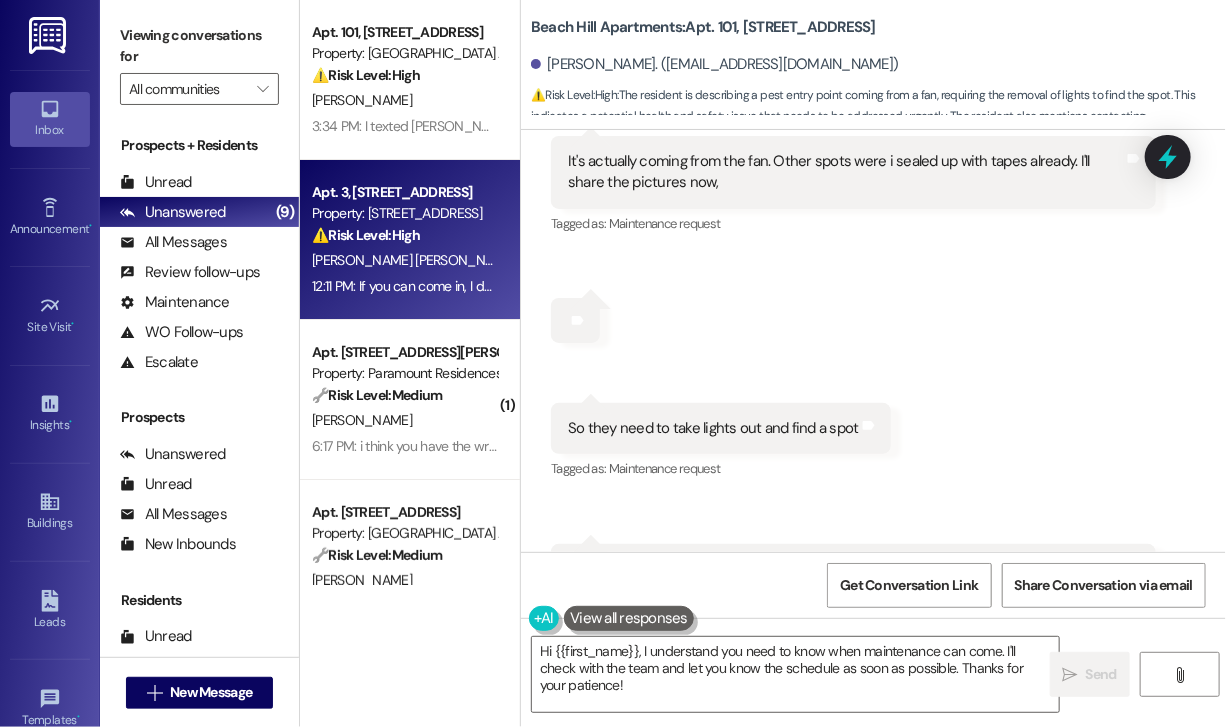 scroll, scrollTop: 18457, scrollLeft: 0, axis: vertical 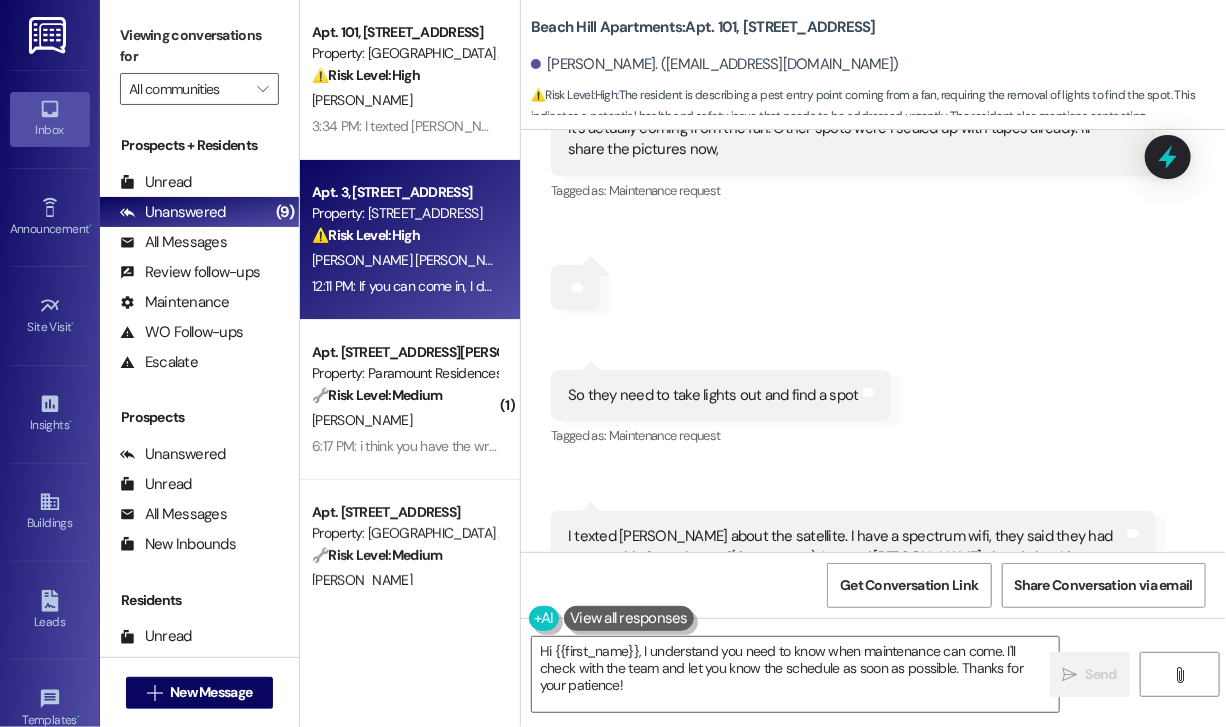 click on "Received via SMS [PERSON_NAME] 3:30 PM It's actually coming from the fan. Other spots were i sealed up with tapes already. I'll share the pictures now, Tags and notes Tagged as:   Maintenance request Click to highlight conversations about Maintenance request Received via SMS 3:30 PM [PERSON_NAME] 3:30 PM Tags and notes Received via SMS 3:31 PM [PERSON_NAME] Question 3:31 PM So they need to take lights out and find a spot Tags and notes Tagged as:   Maintenance request Click to highlight conversations about Maintenance request Received via SMS 3:34 PM [PERSON_NAME] Question   Neutral 3:34 PM I texted [PERSON_NAME] about the satellite. I have a spectrum wifi,  they said they had to get cable from the roof( im not sure). I texted [PERSON_NAME] already, but I just want to make sure with you.  Tags and notes Tagged as:   Internet services or cable ,  Click to highlight conversations about Internet services or cable Internet services Click to highlight conversations about Internet services  Related guidelines Show suggestions" at bounding box center [873, 369] 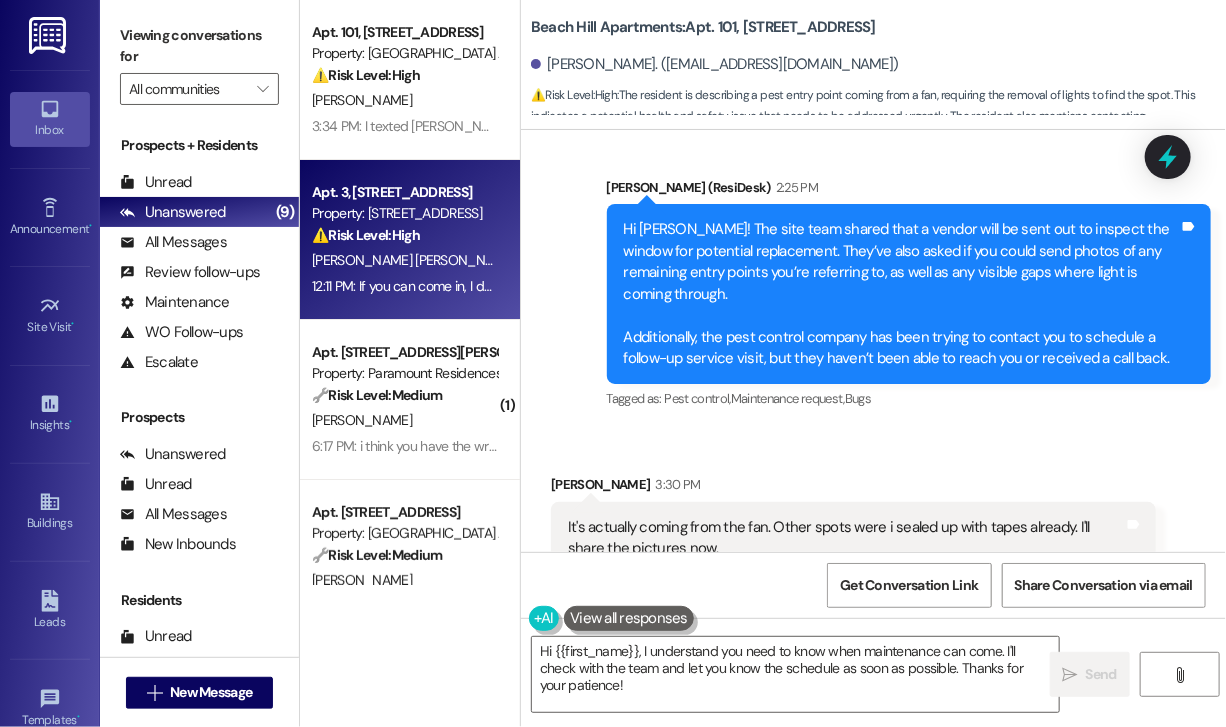 scroll, scrollTop: 17958, scrollLeft: 0, axis: vertical 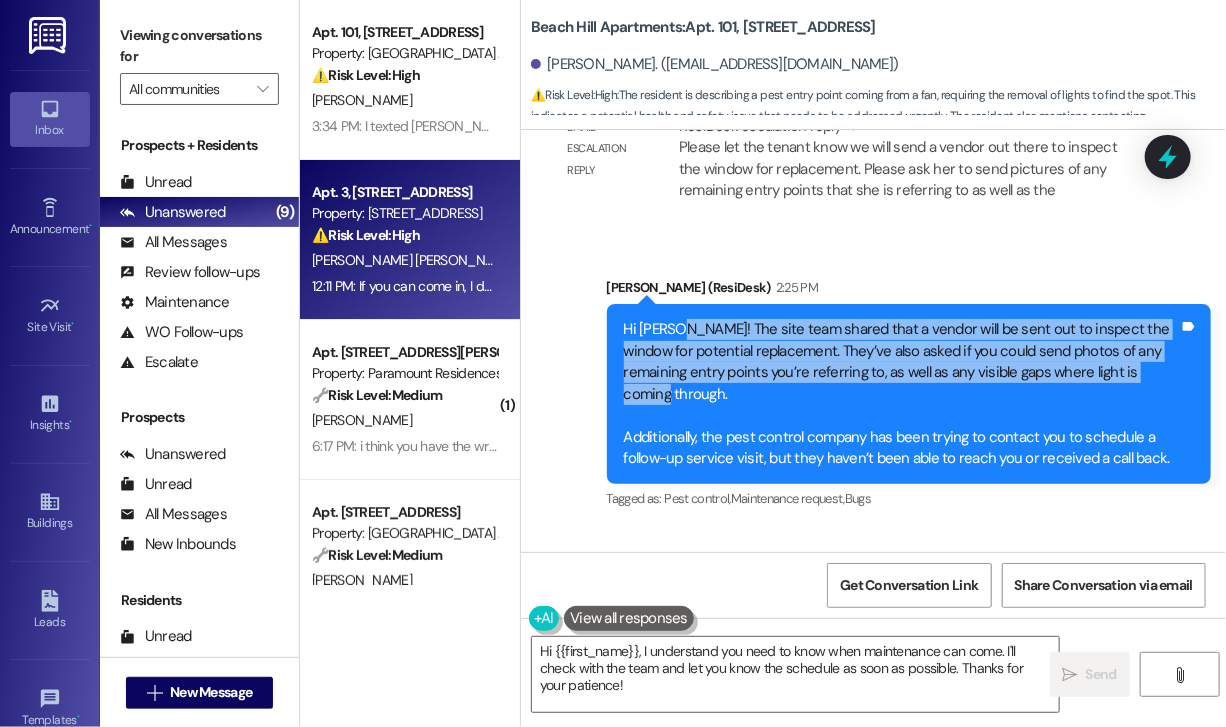 drag, startPoint x: 1171, startPoint y: 233, endPoint x: 676, endPoint y: 191, distance: 496.77863 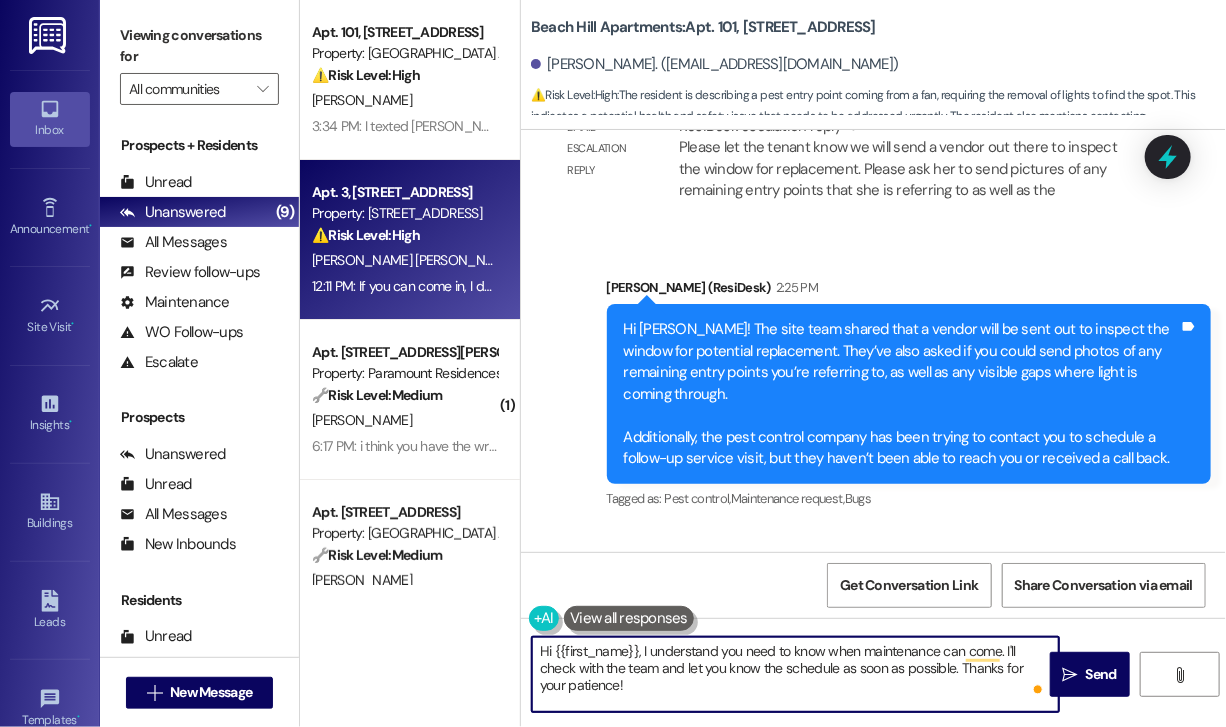 drag, startPoint x: 660, startPoint y: 700, endPoint x: 662, endPoint y: 680, distance: 20.09975 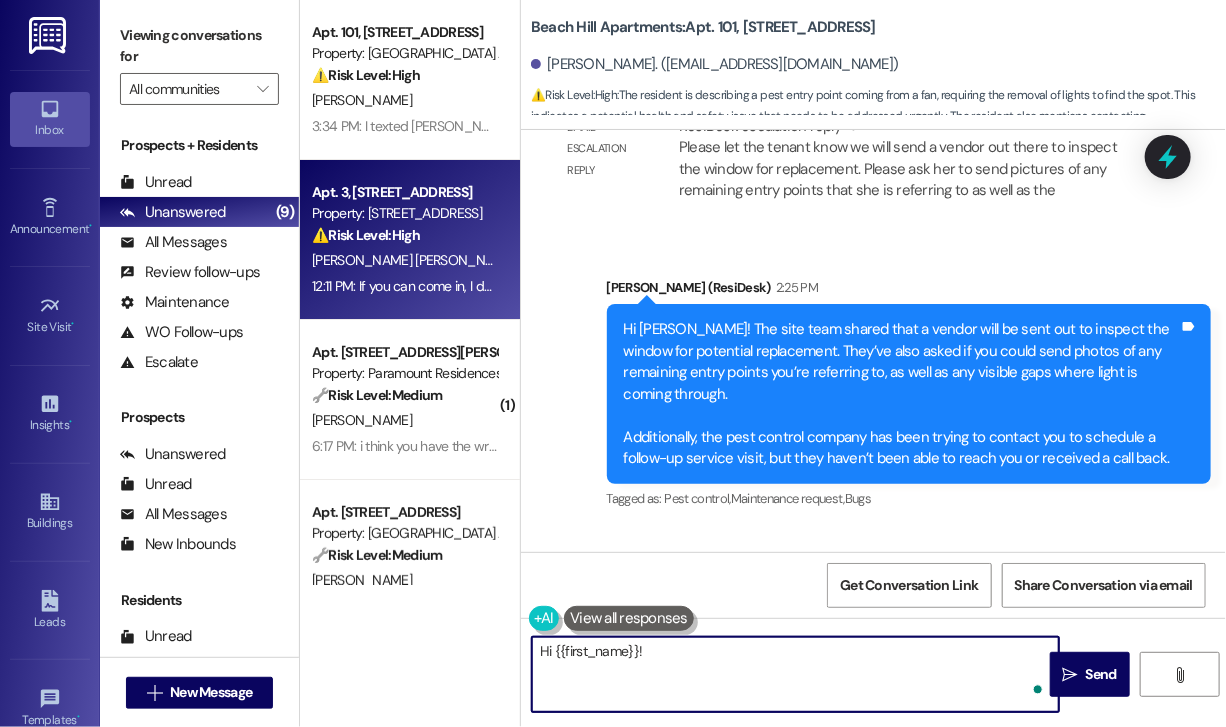 paste on "Just checking in—was the vendor able to stop by [DATE] to inspect the window?" 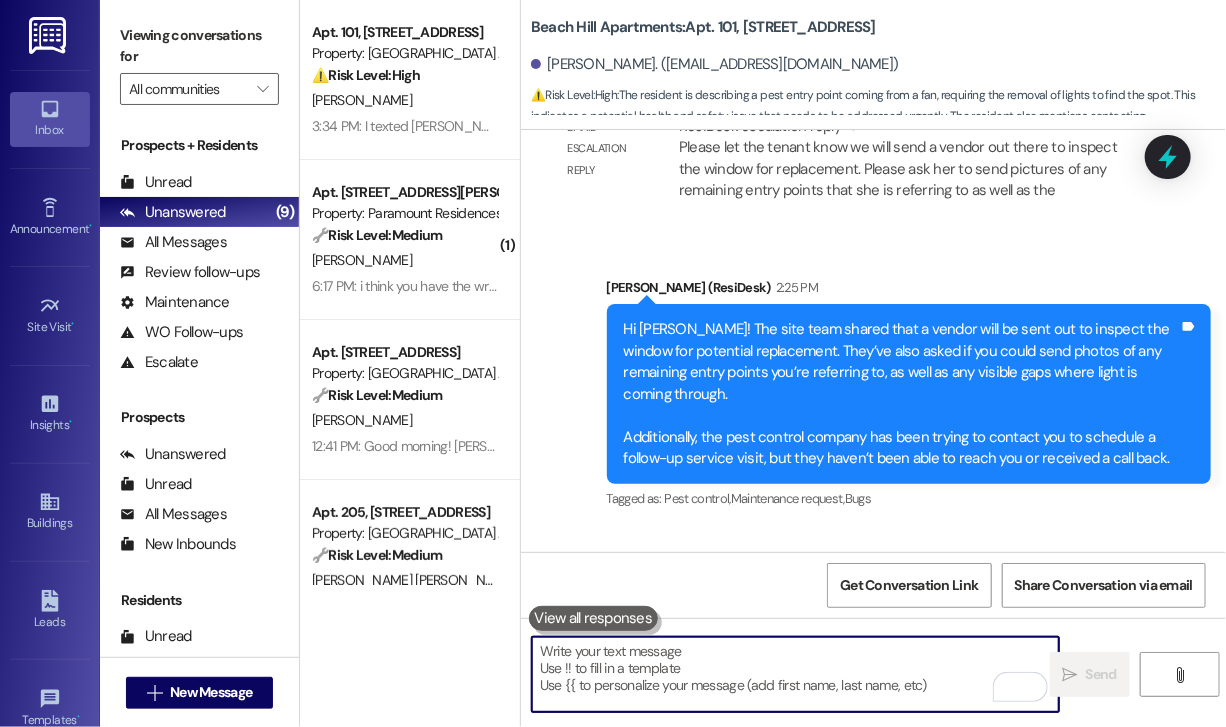 type 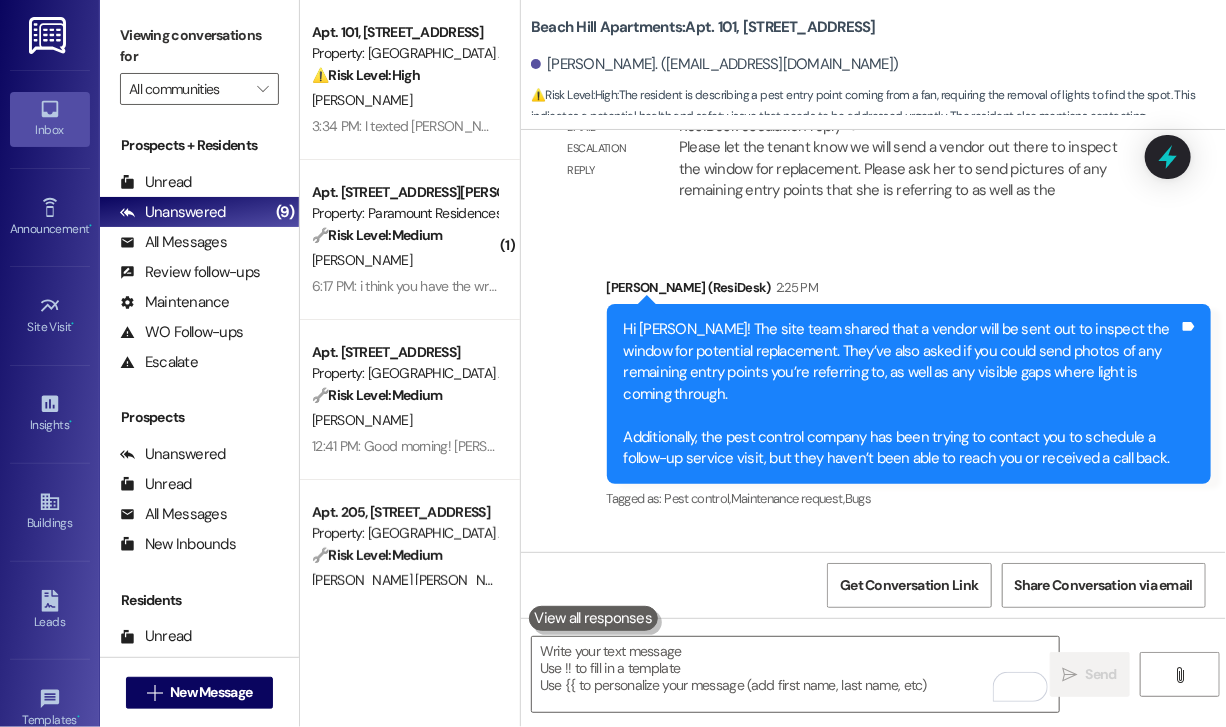 click on "Received via SMS [PERSON_NAME] 3:30 PM It's actually coming from the fan. Other spots were i sealed up with tapes already. I'll share the pictures now, Tags and notes Tagged as:   Maintenance request Click to highlight conversations about Maintenance request" at bounding box center (853, 639) 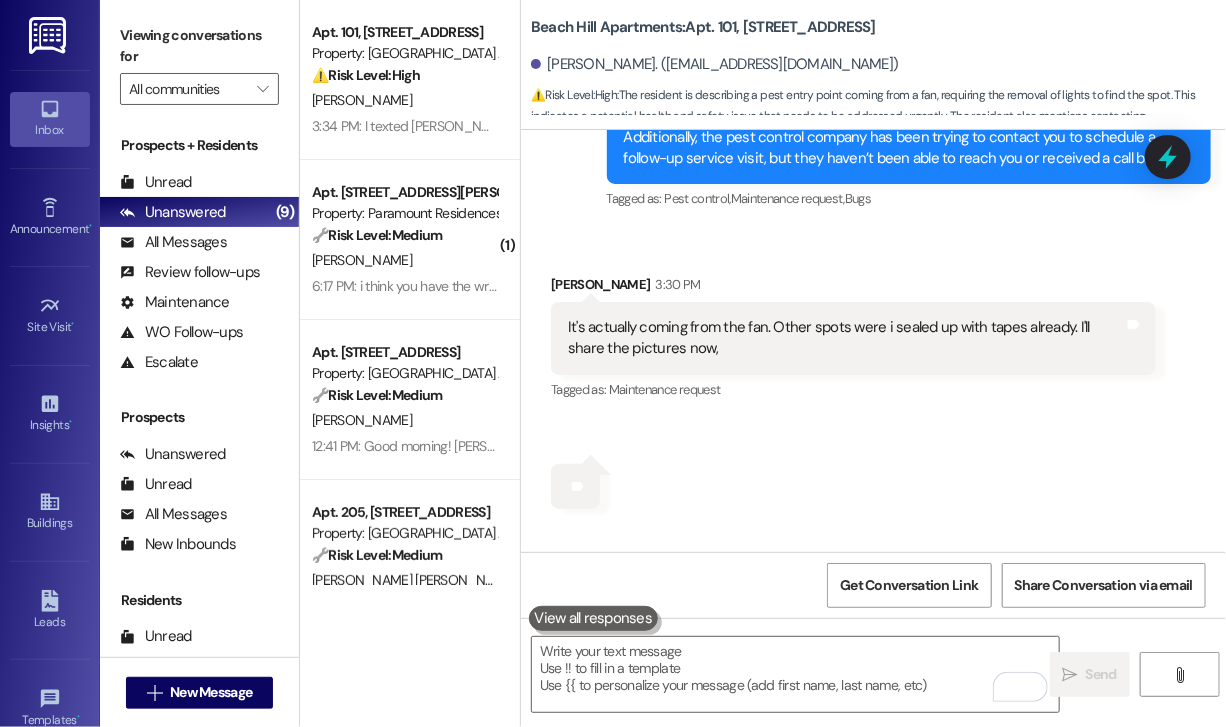 scroll, scrollTop: 18457, scrollLeft: 0, axis: vertical 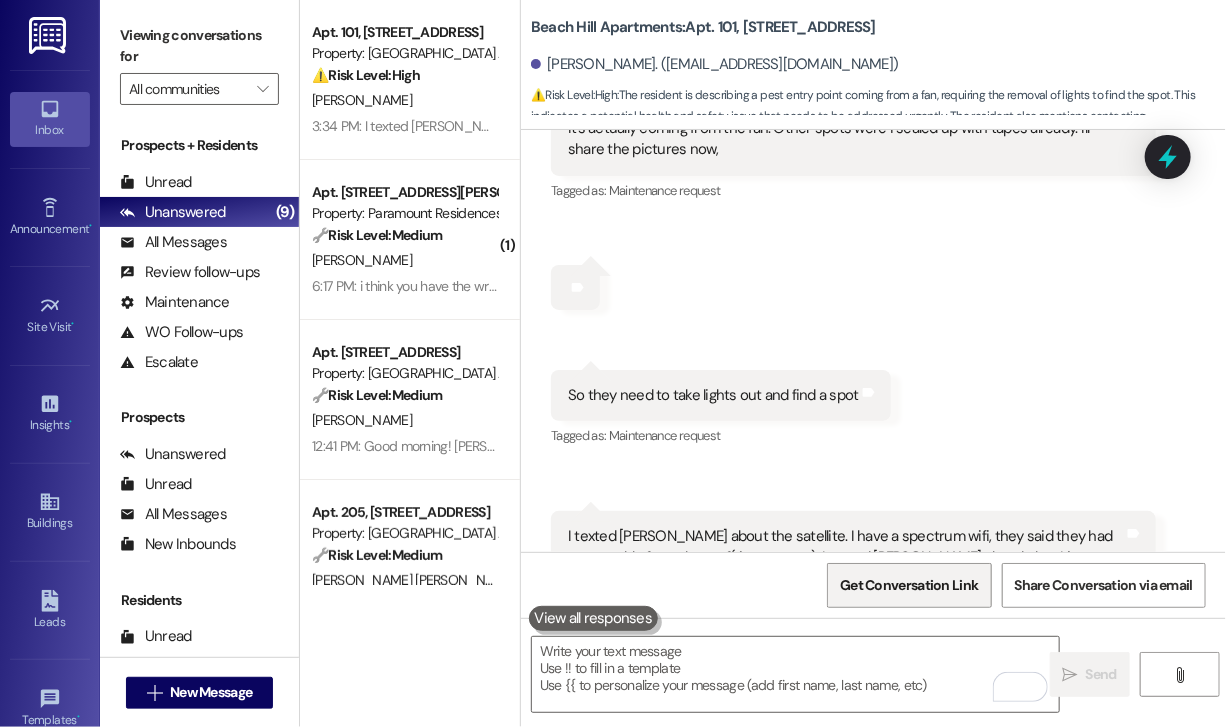 click on "Get Conversation Link" at bounding box center [909, 585] 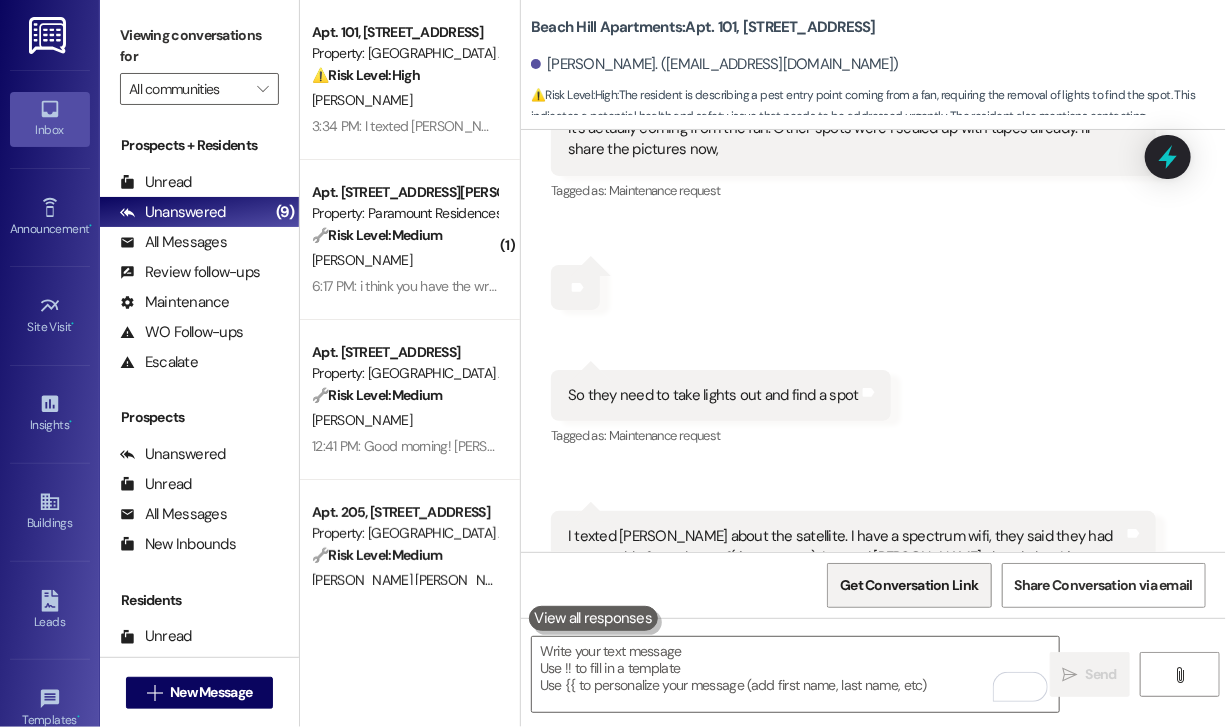 click on "Get Conversation Link" at bounding box center [909, 585] 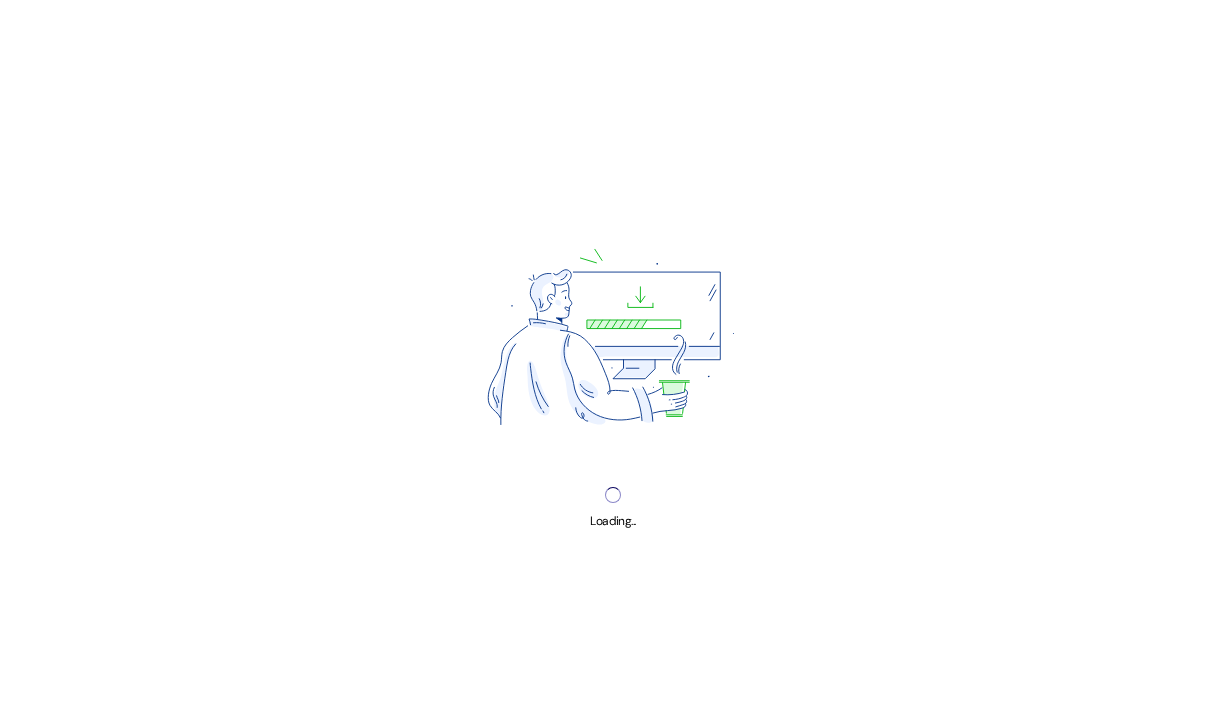 scroll, scrollTop: 0, scrollLeft: 0, axis: both 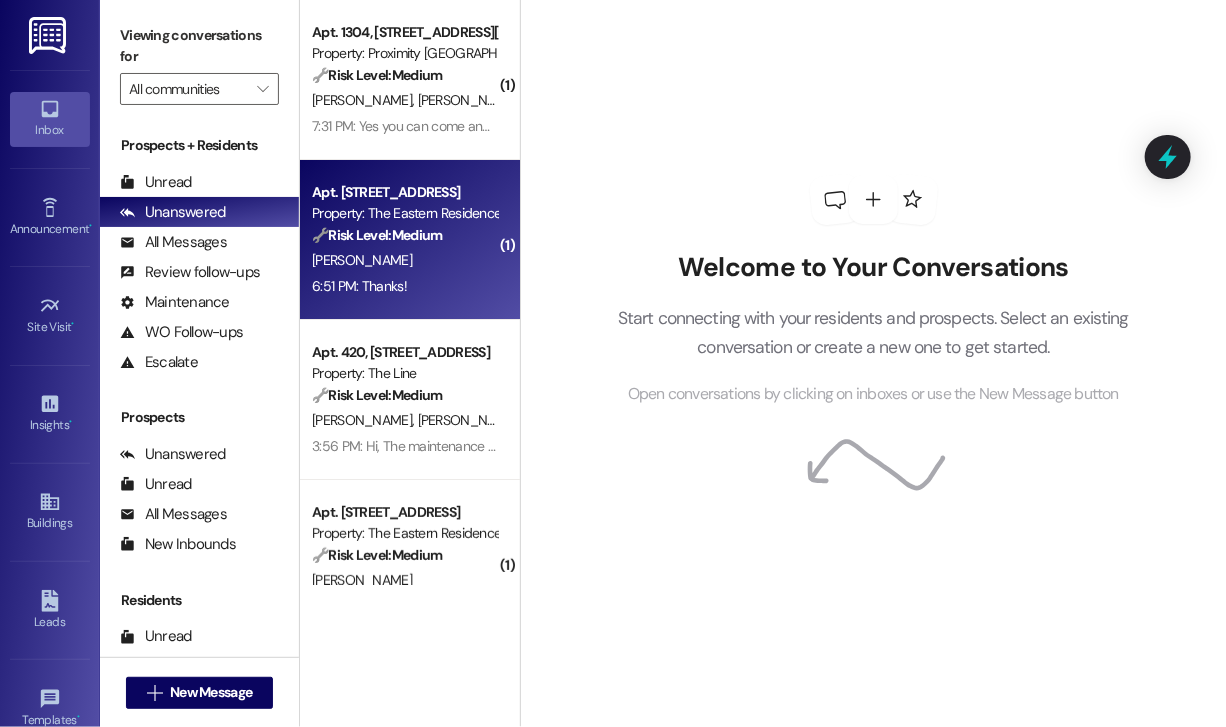 click on "6:51 PM: Thanks! 6:51 PM: Thanks!" at bounding box center (404, 286) 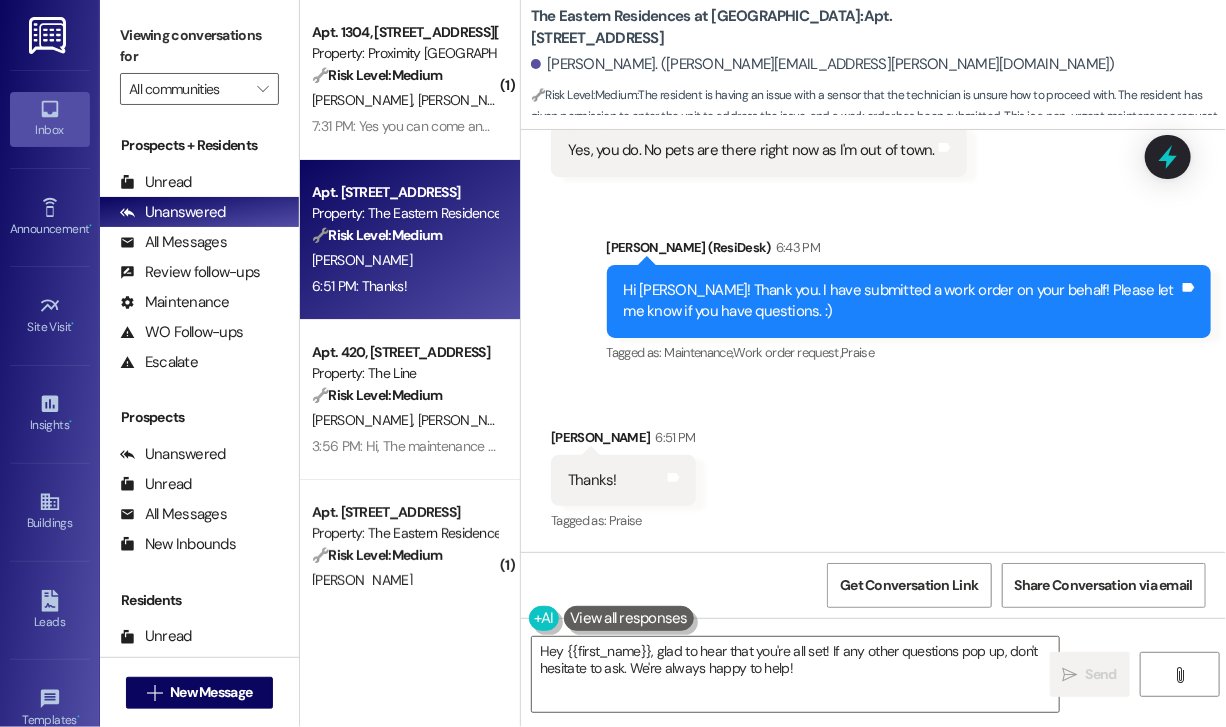 scroll, scrollTop: 3321, scrollLeft: 0, axis: vertical 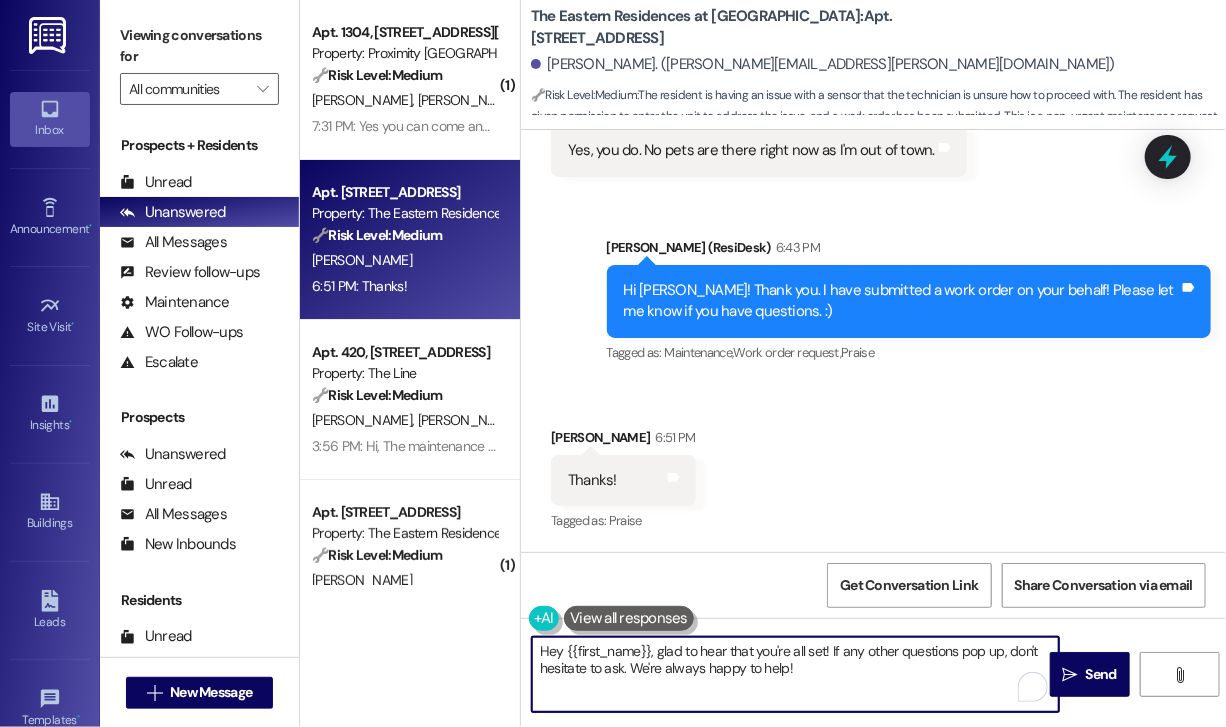 drag, startPoint x: 829, startPoint y: 669, endPoint x: 534, endPoint y: 654, distance: 295.3811 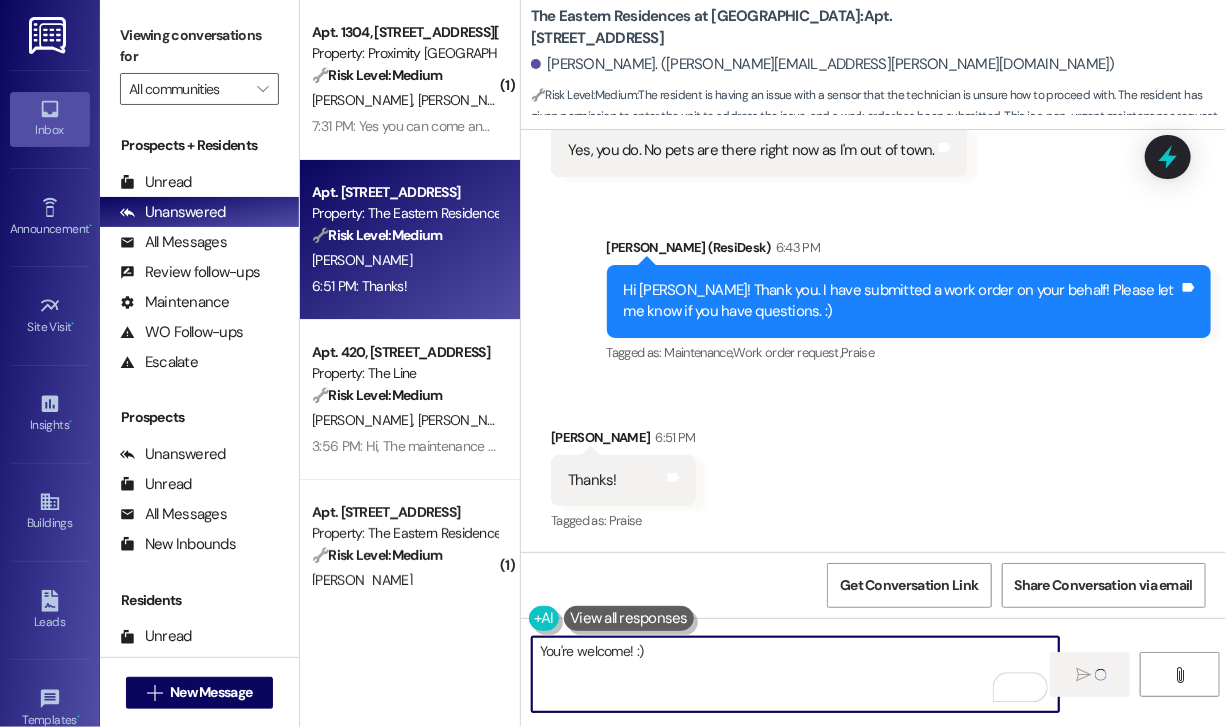 type on "You're welcome! :)" 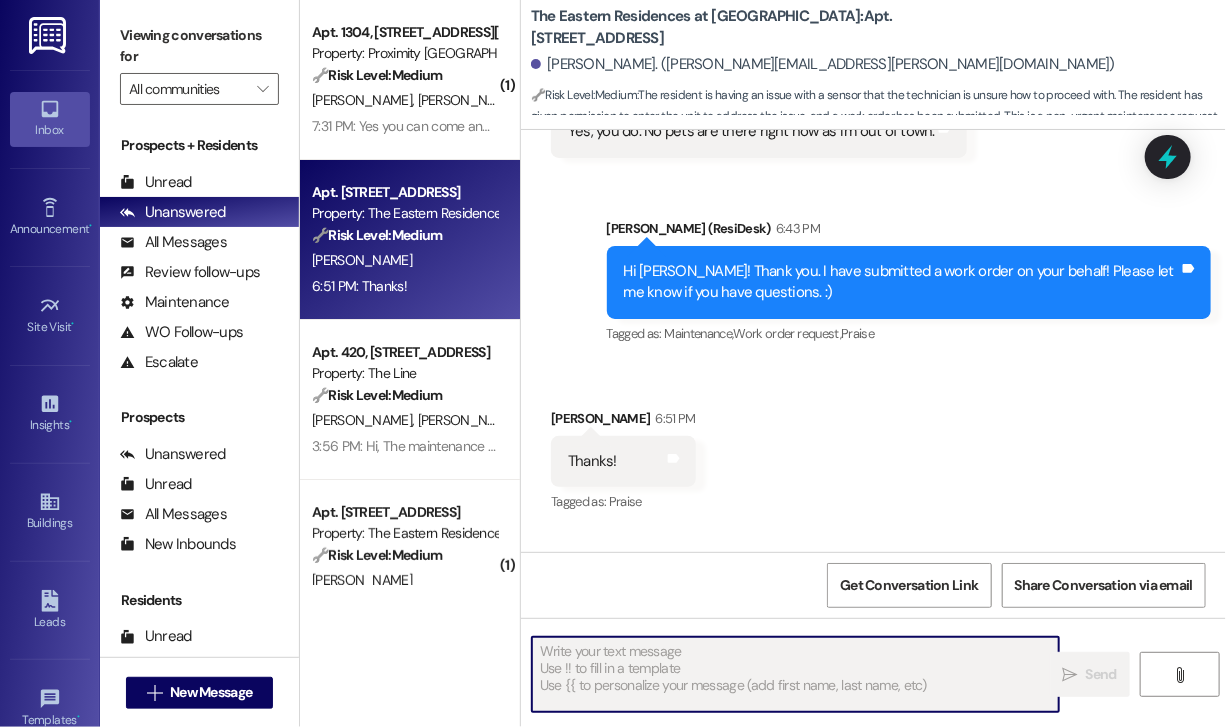 scroll, scrollTop: 3320, scrollLeft: 0, axis: vertical 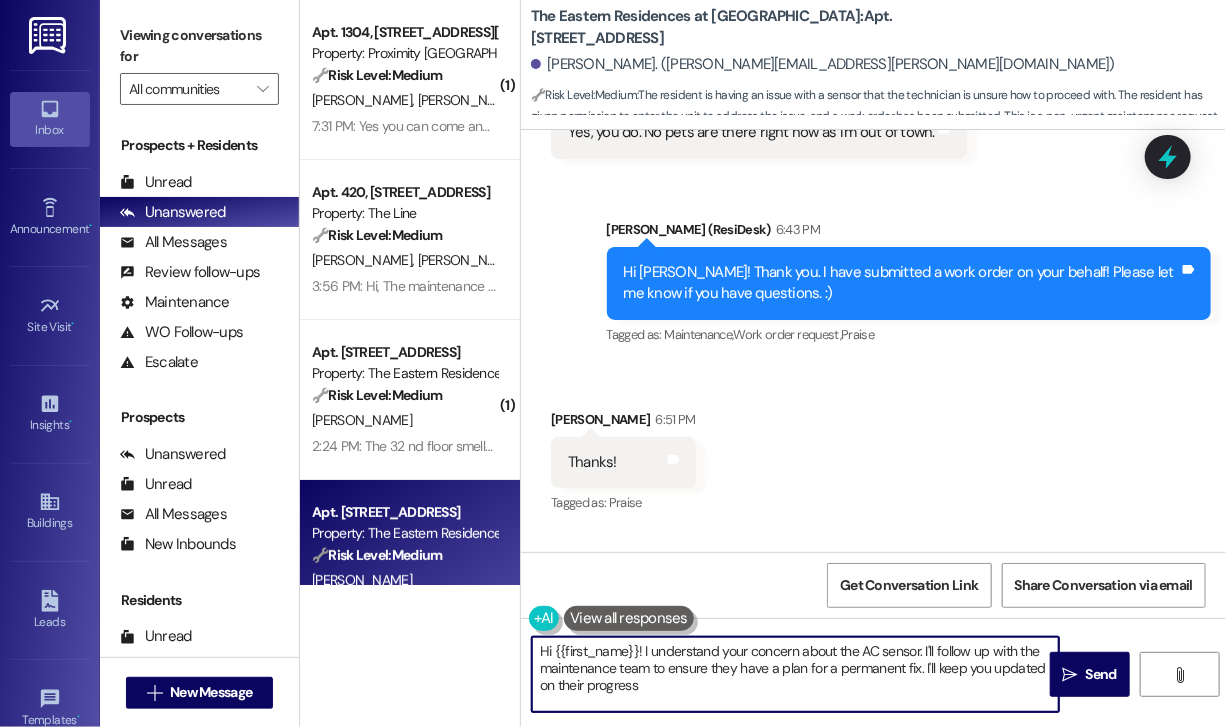 type on "Hi {{first_name}}! I understand your concern about the AC sensor. I'll follow up with the maintenance team to ensure they have a plan for a permanent fix. I'll keep you updated on their progress!" 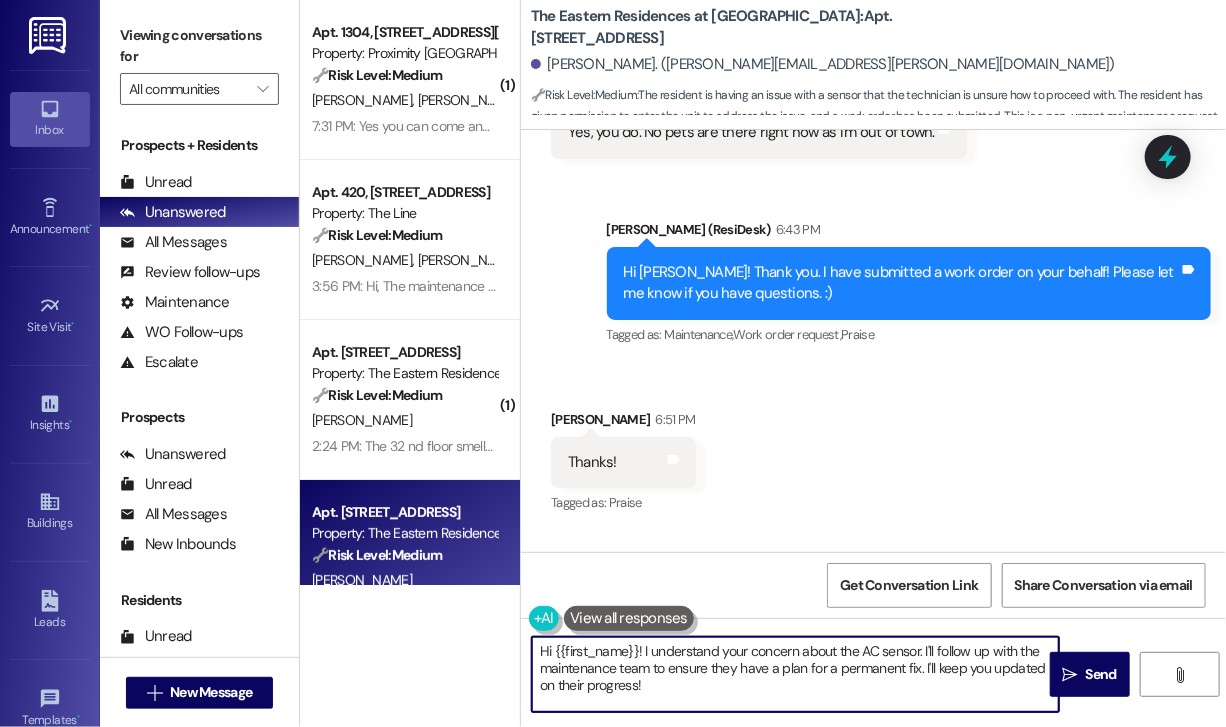 click on "Received via SMS [PERSON_NAME] 6:51 PM Thanks! Tags and notes Tagged as:   Praise Click to highlight conversations about Praise" at bounding box center [873, 448] 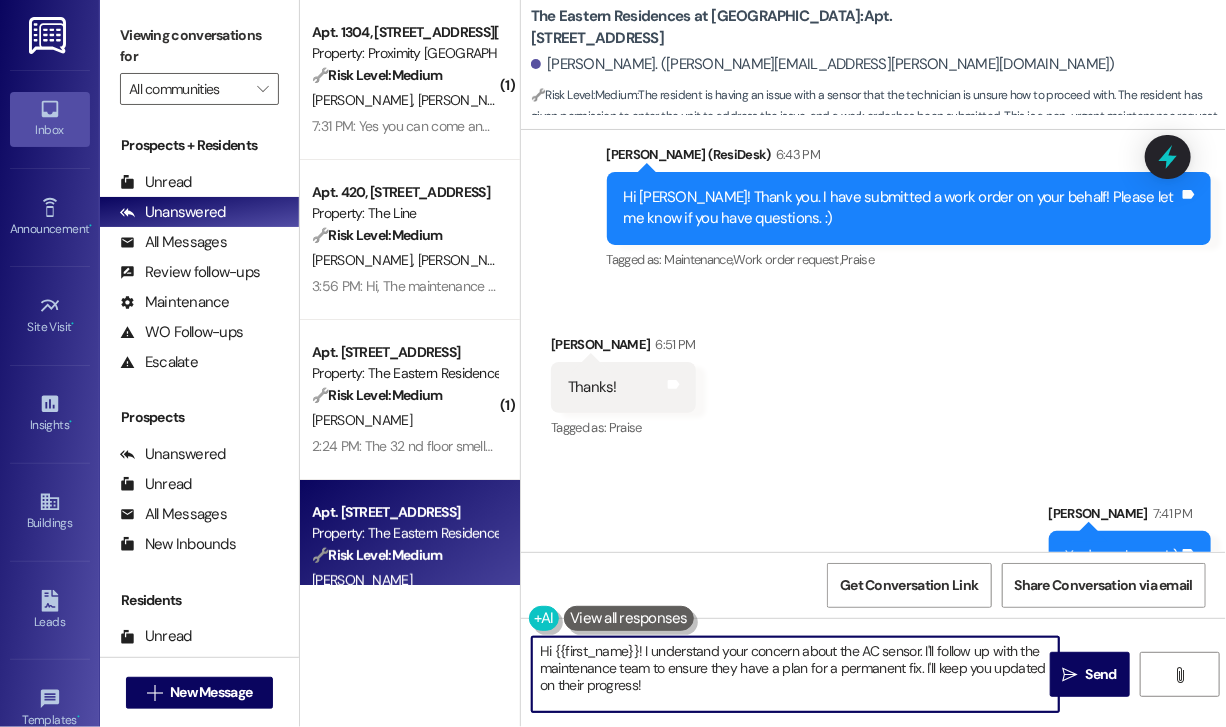 scroll, scrollTop: 3461, scrollLeft: 0, axis: vertical 